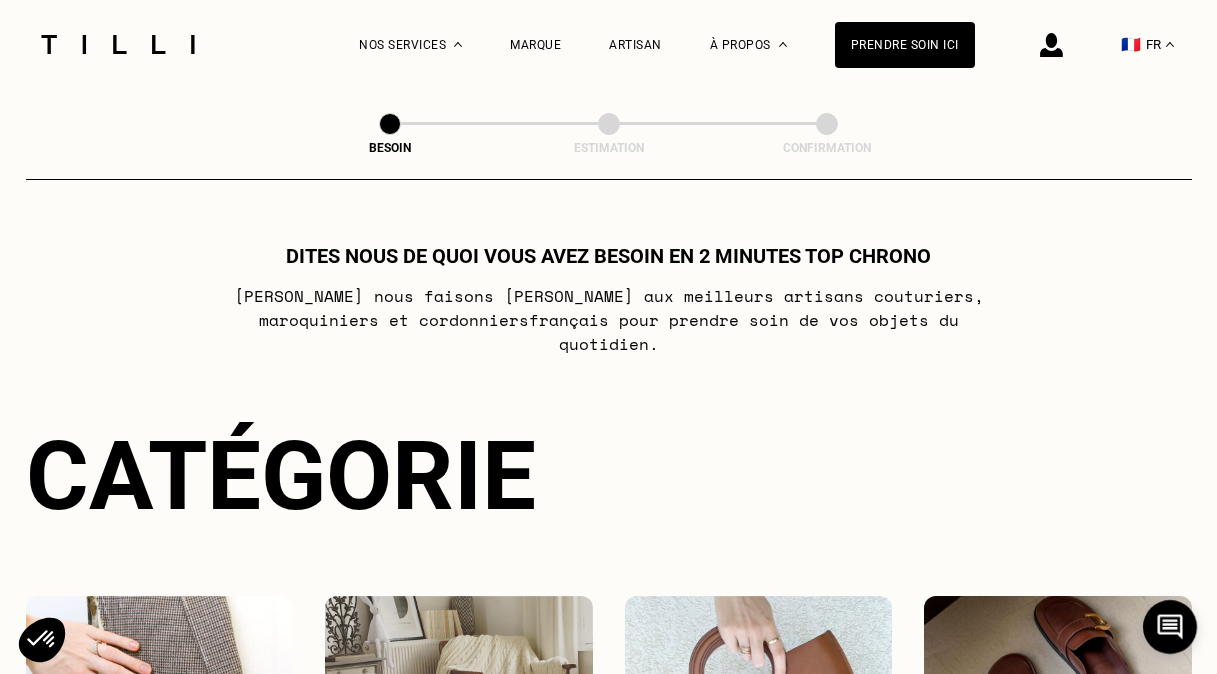 scroll, scrollTop: 654, scrollLeft: 0, axis: vertical 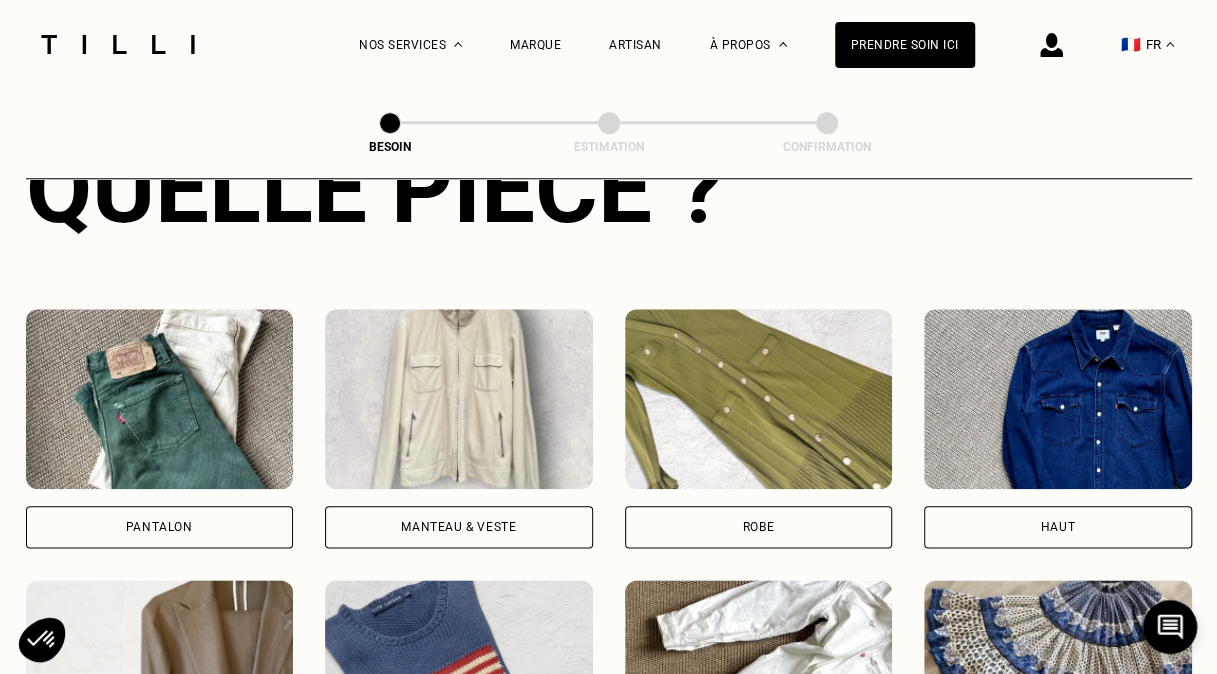 click on "Pantalon" at bounding box center (160, 527) 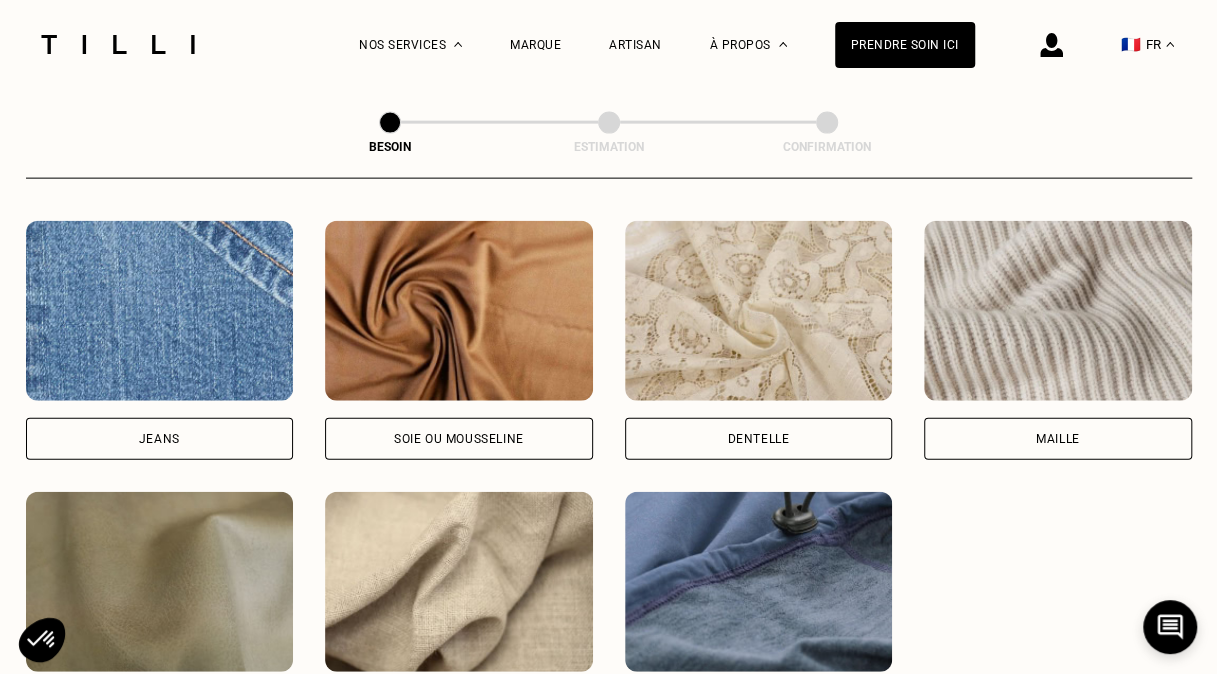 scroll, scrollTop: 2265, scrollLeft: 0, axis: vertical 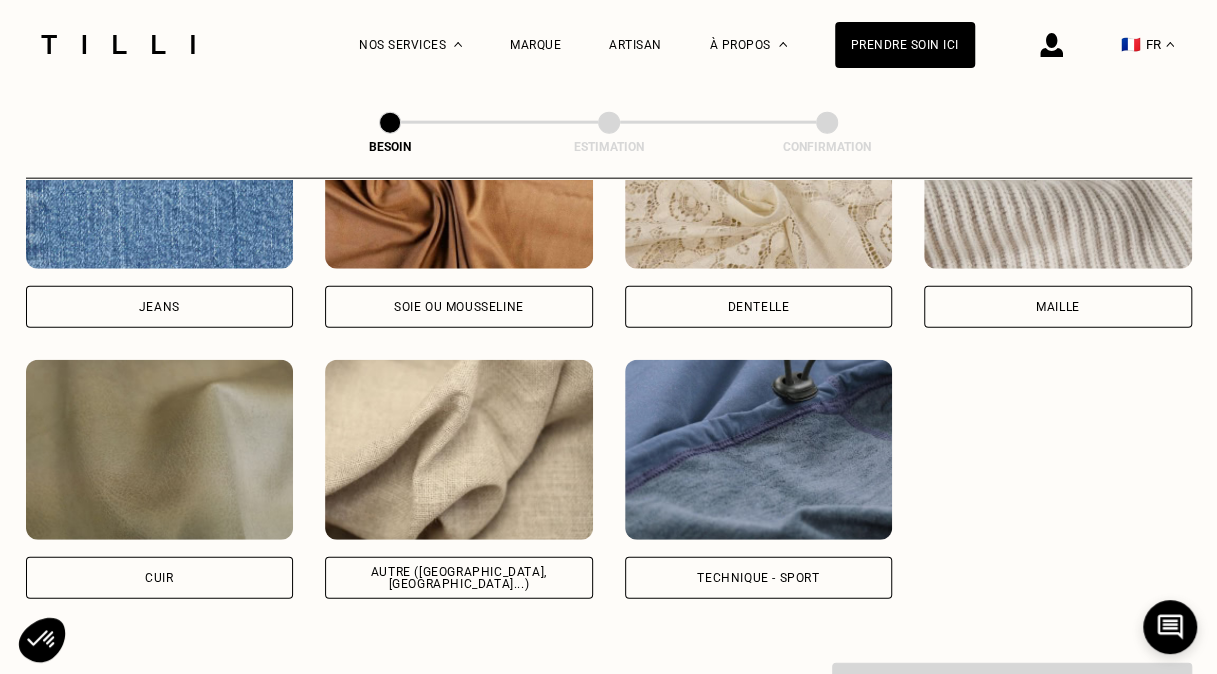 click on "Jeans" at bounding box center (160, 307) 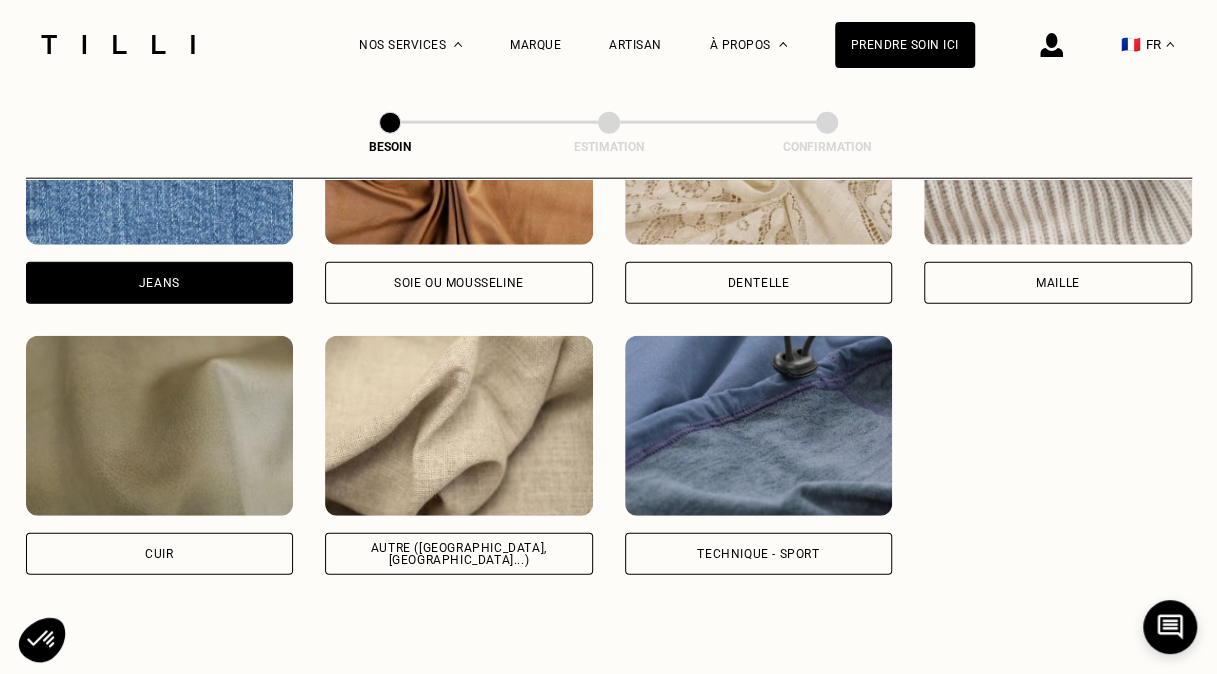scroll, scrollTop: 2260, scrollLeft: 0, axis: vertical 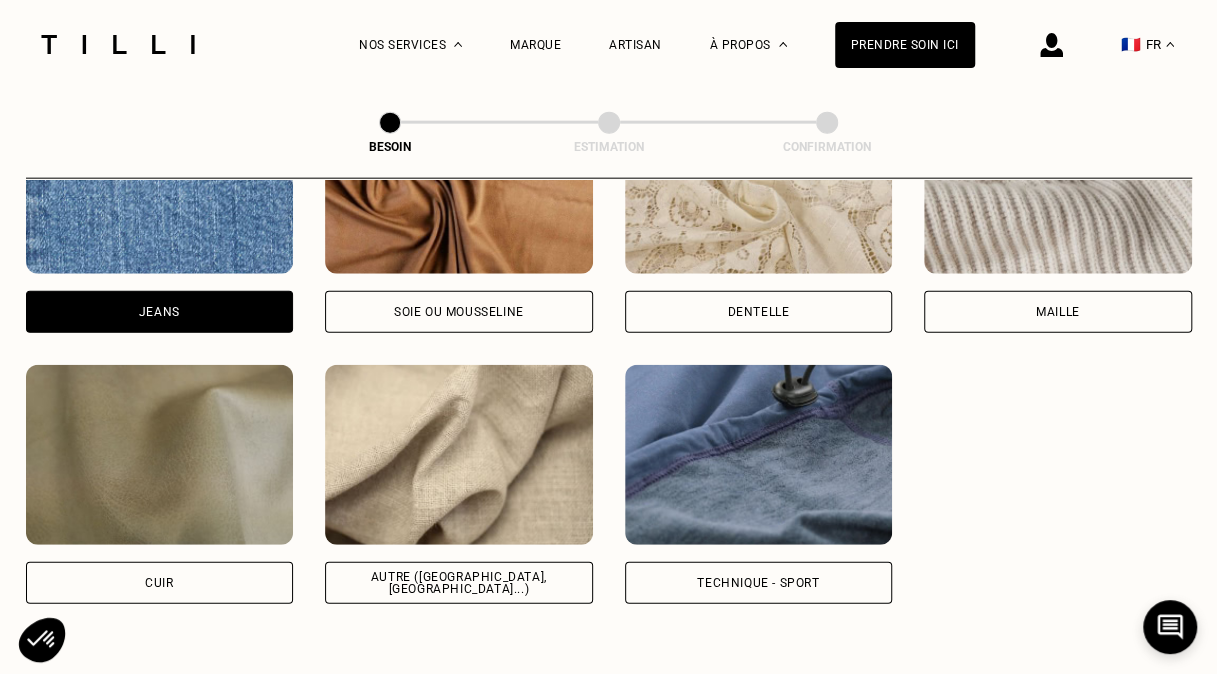 click on "Autre ([GEOGRAPHIC_DATA], [GEOGRAPHIC_DATA]...)" at bounding box center (459, 583) 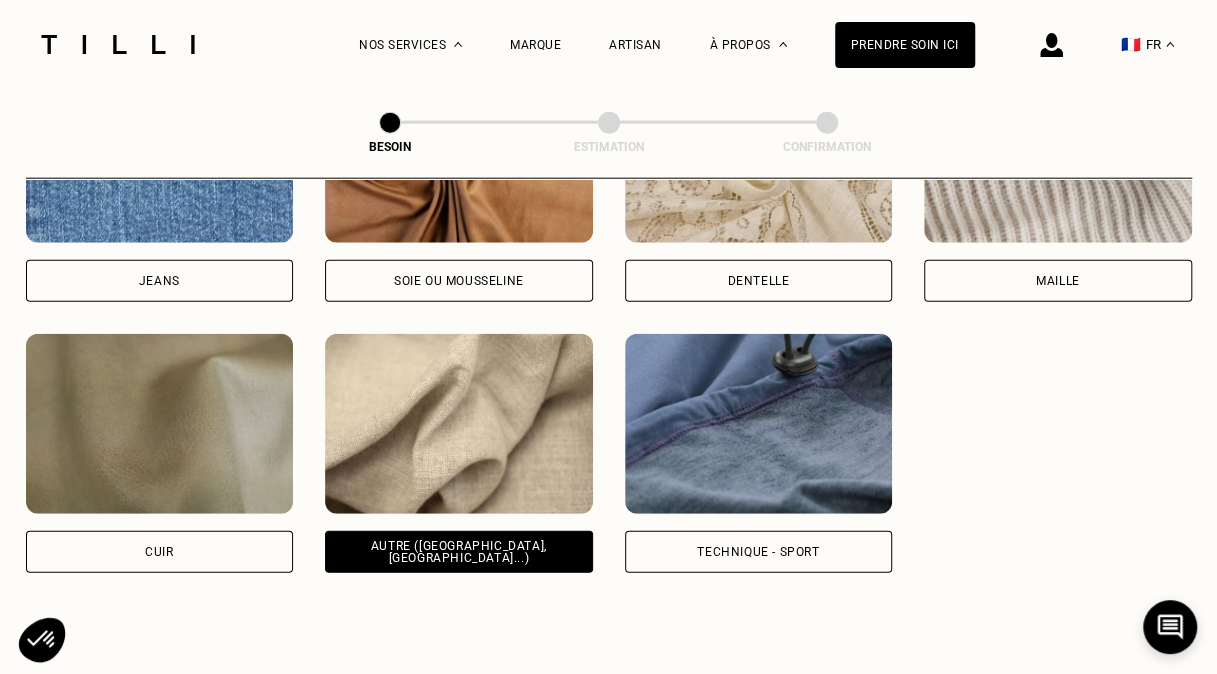 scroll, scrollTop: 2282, scrollLeft: 0, axis: vertical 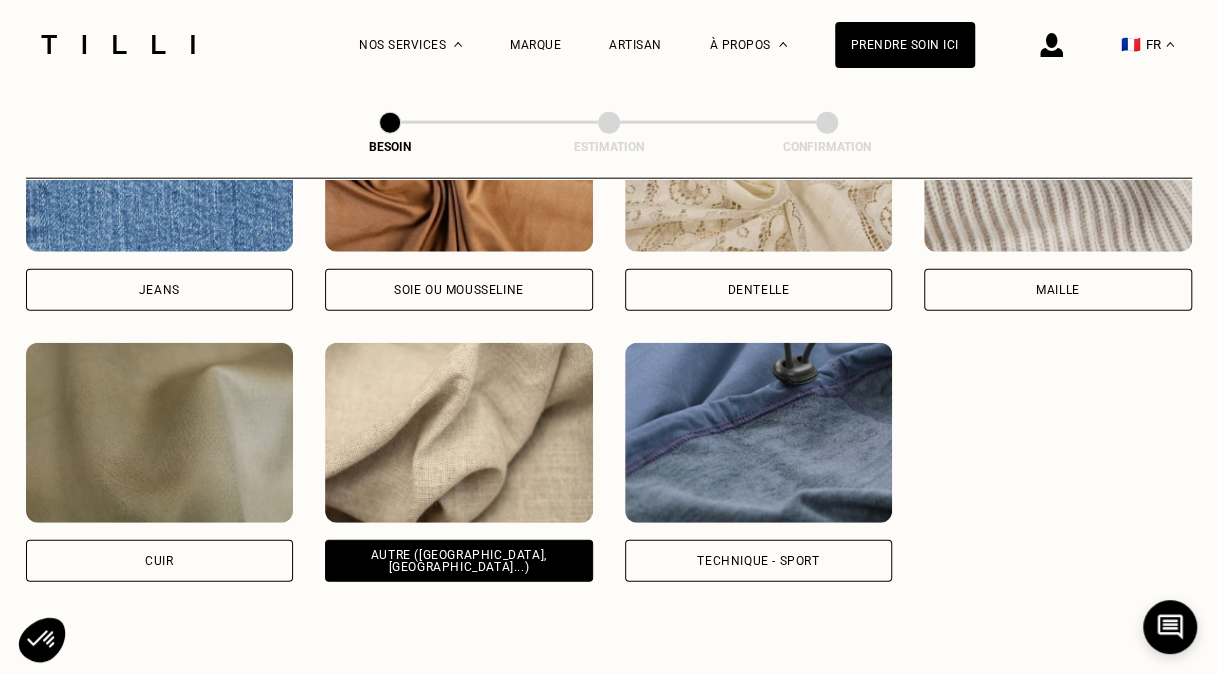 click on "Jeans" at bounding box center [160, 290] 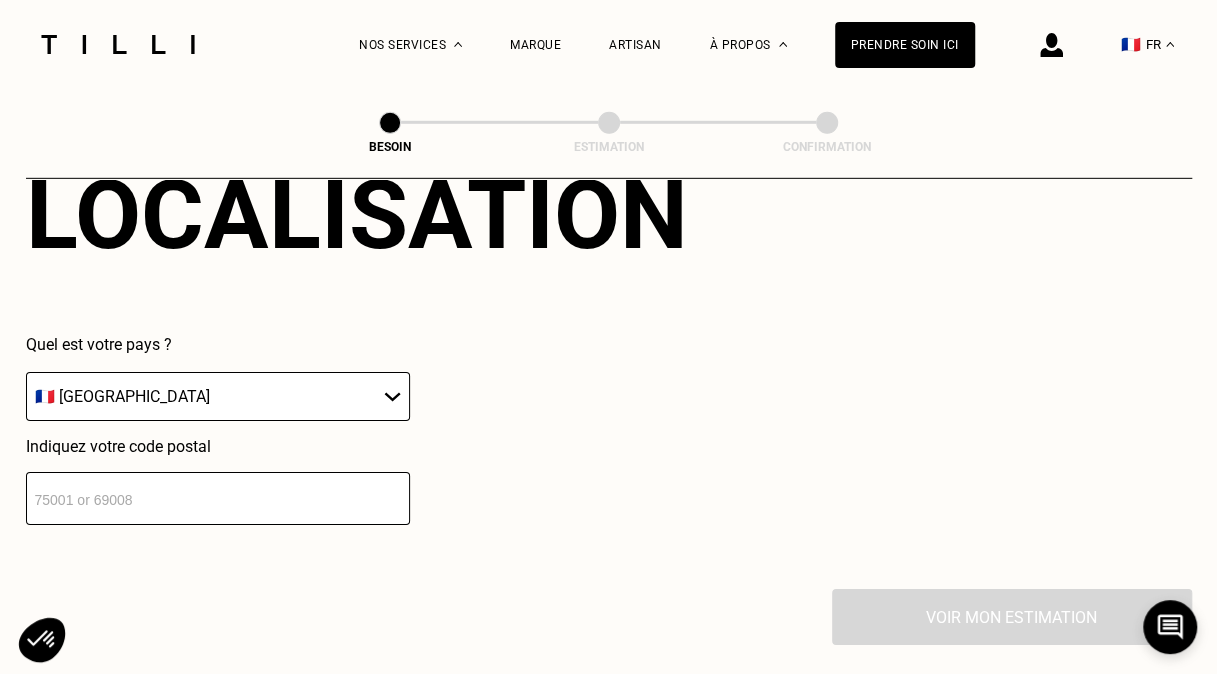 scroll, scrollTop: 2834, scrollLeft: 0, axis: vertical 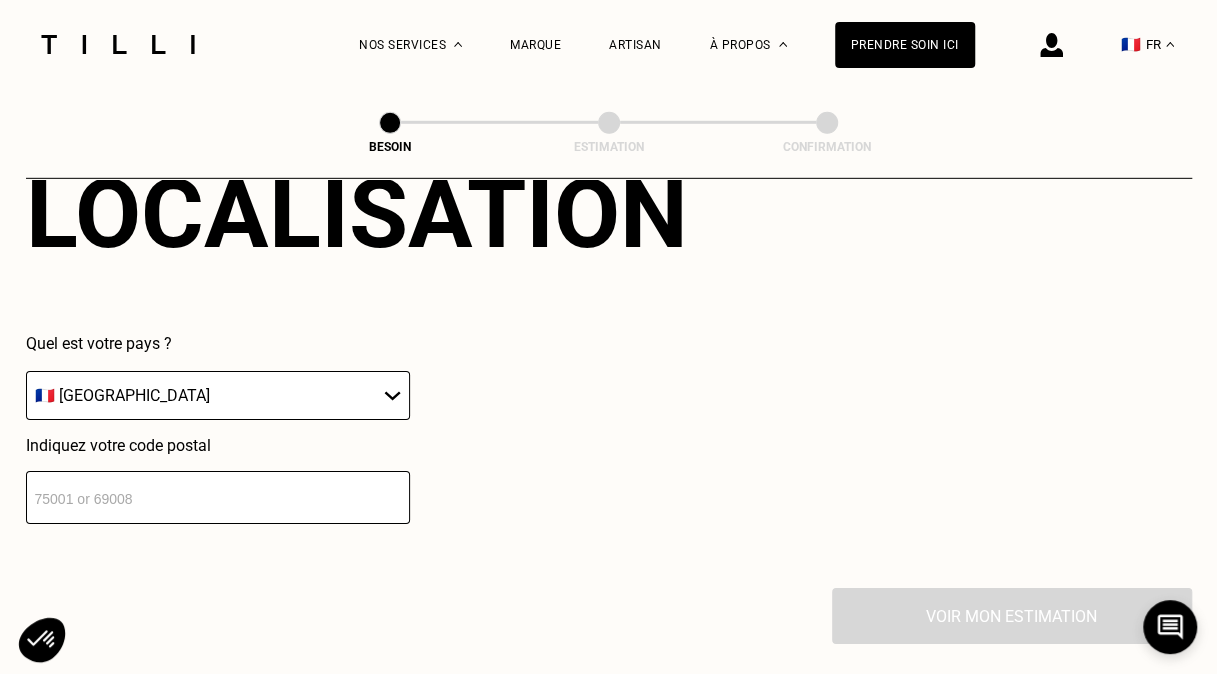 click at bounding box center (218, 497) 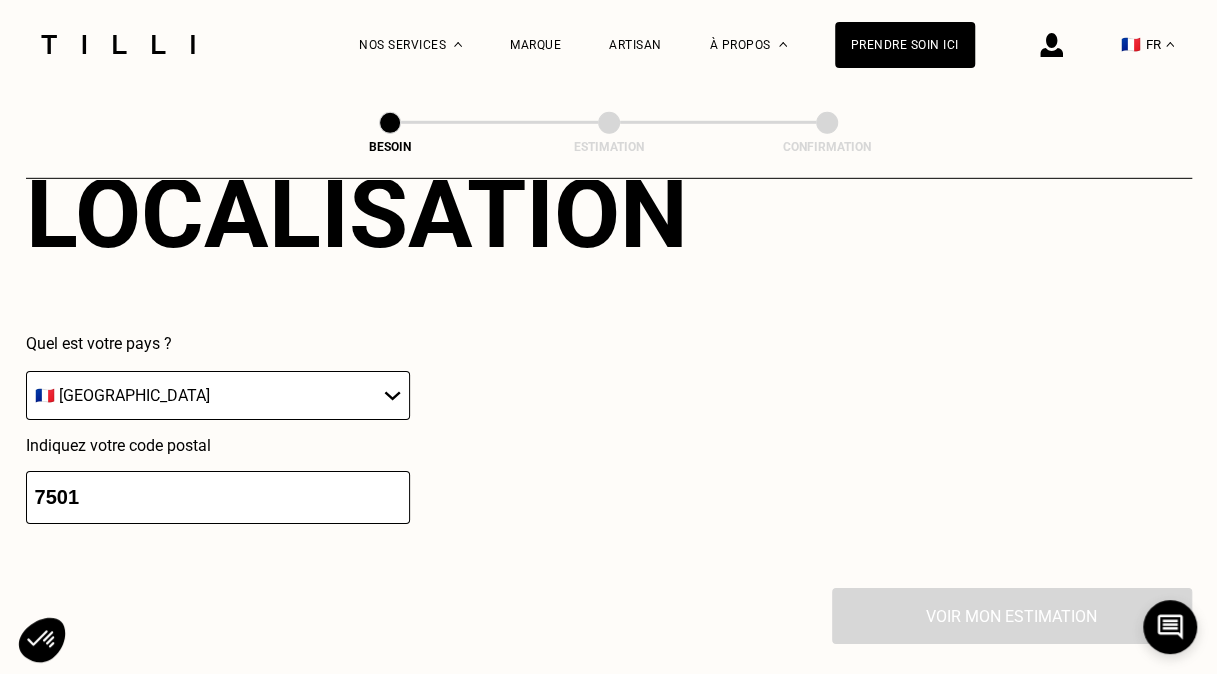 type on "75015" 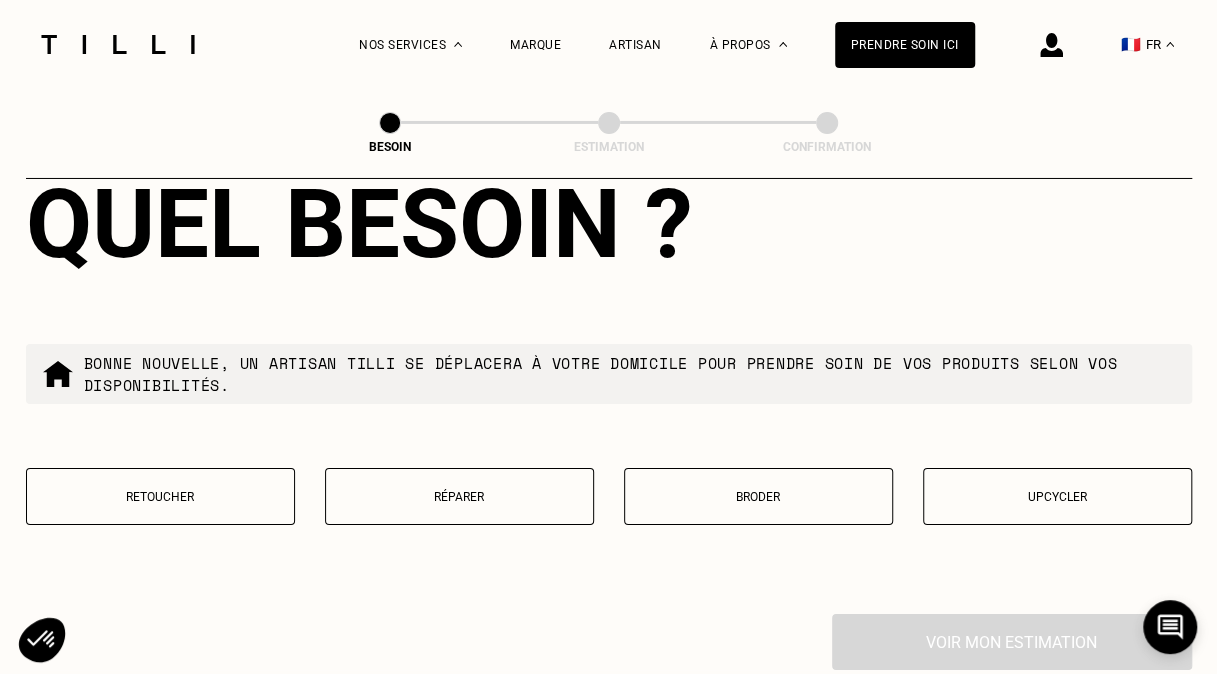 scroll, scrollTop: 3326, scrollLeft: 0, axis: vertical 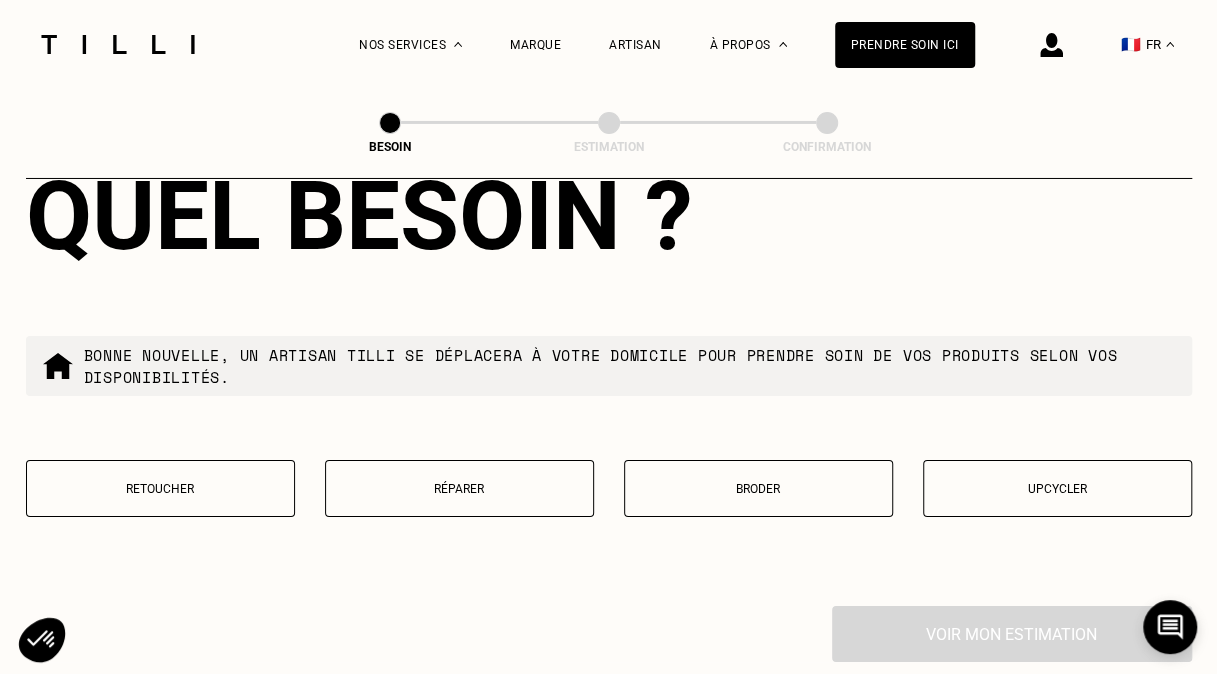 click on "Retoucher" at bounding box center (160, 488) 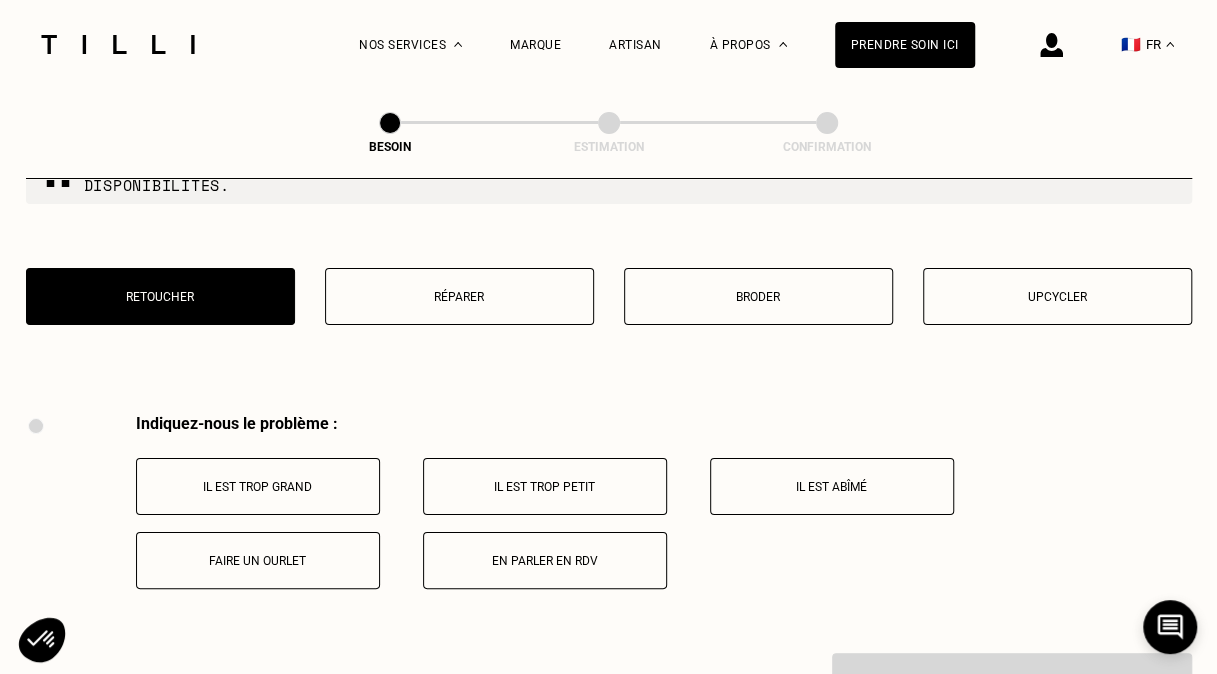 scroll, scrollTop: 3701, scrollLeft: 0, axis: vertical 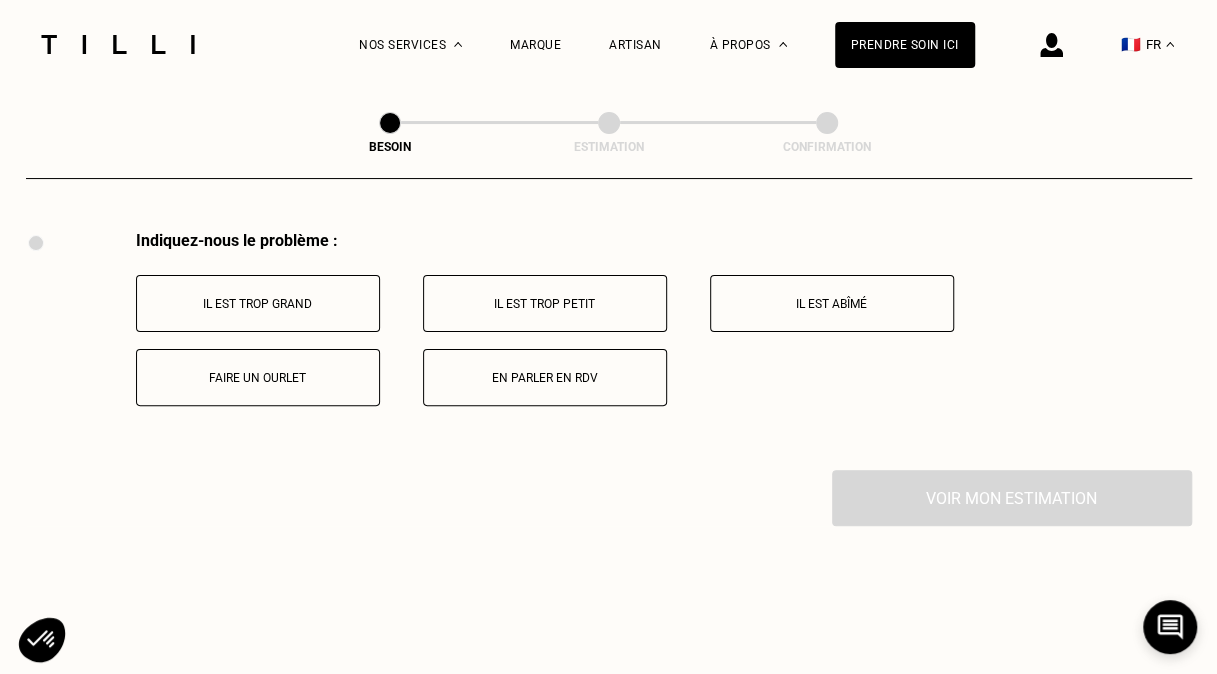 click on "Faire un ourlet" at bounding box center [258, 378] 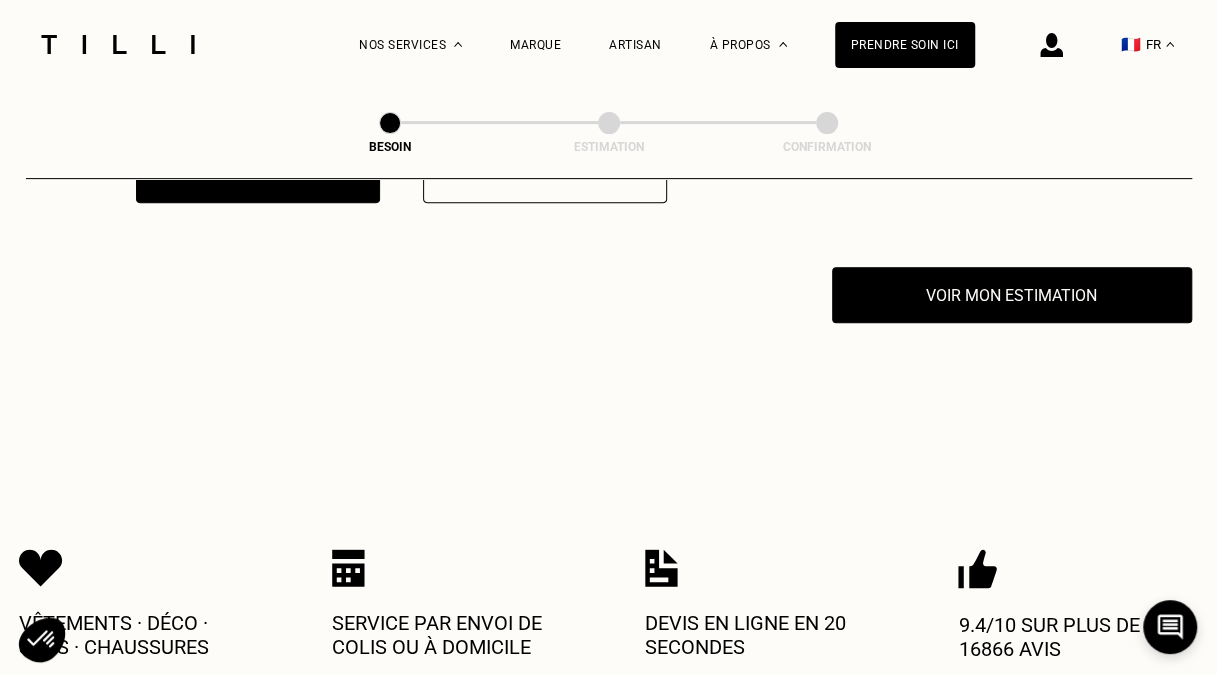 scroll, scrollTop: 3935, scrollLeft: 0, axis: vertical 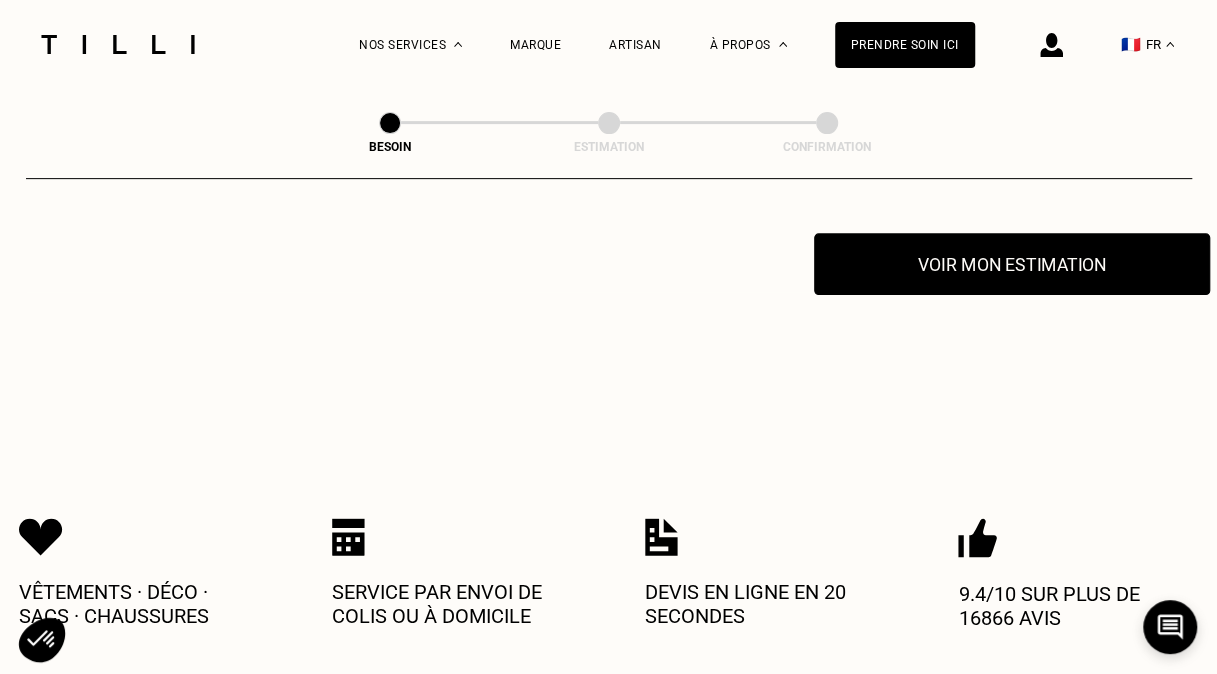 click on "Voir mon estimation" at bounding box center [1012, 264] 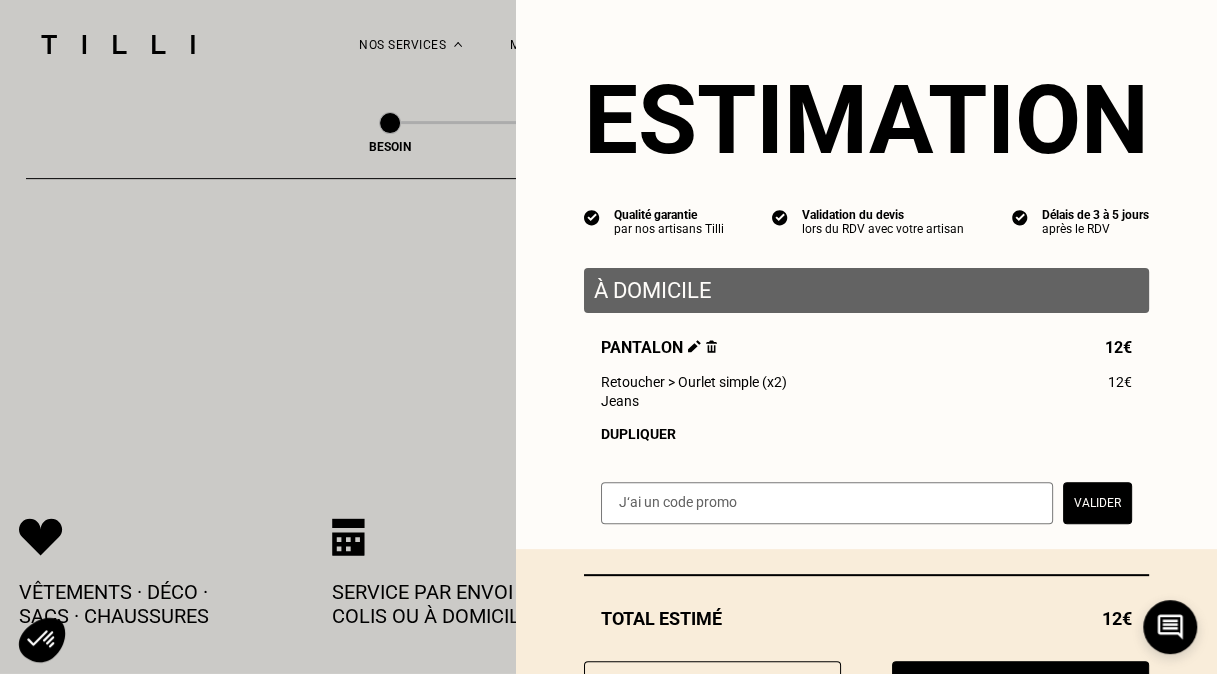 scroll, scrollTop: 100, scrollLeft: 0, axis: vertical 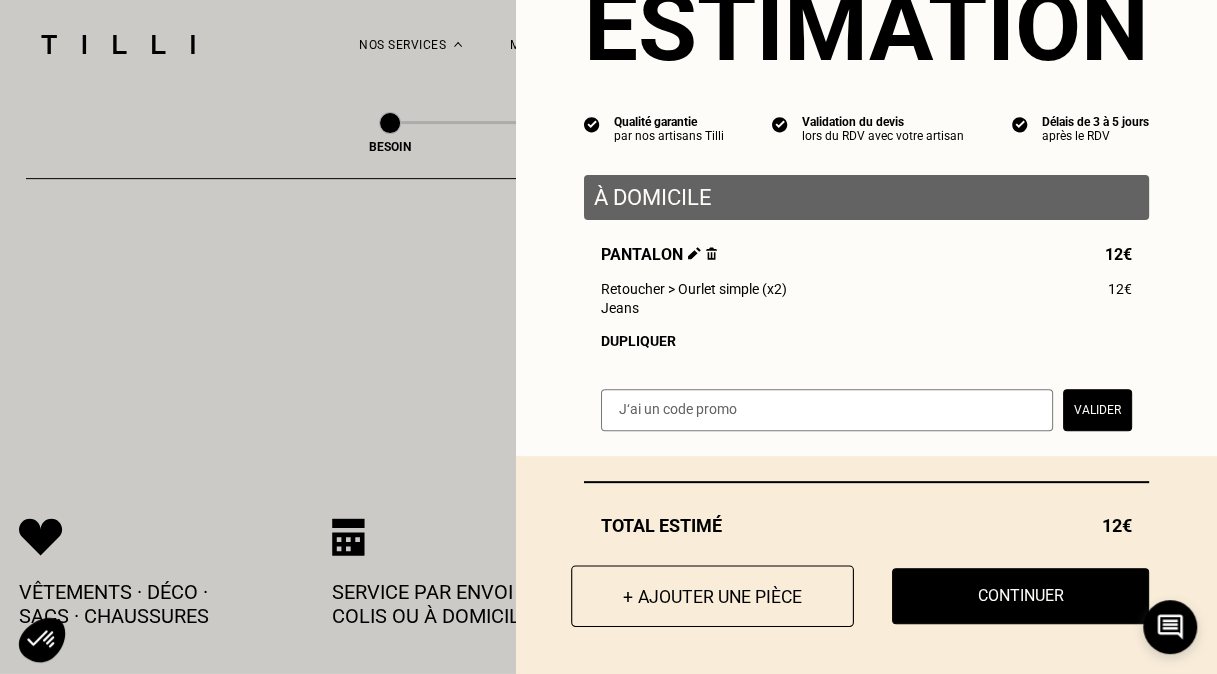 click on "+ Ajouter une pièce" at bounding box center [712, 596] 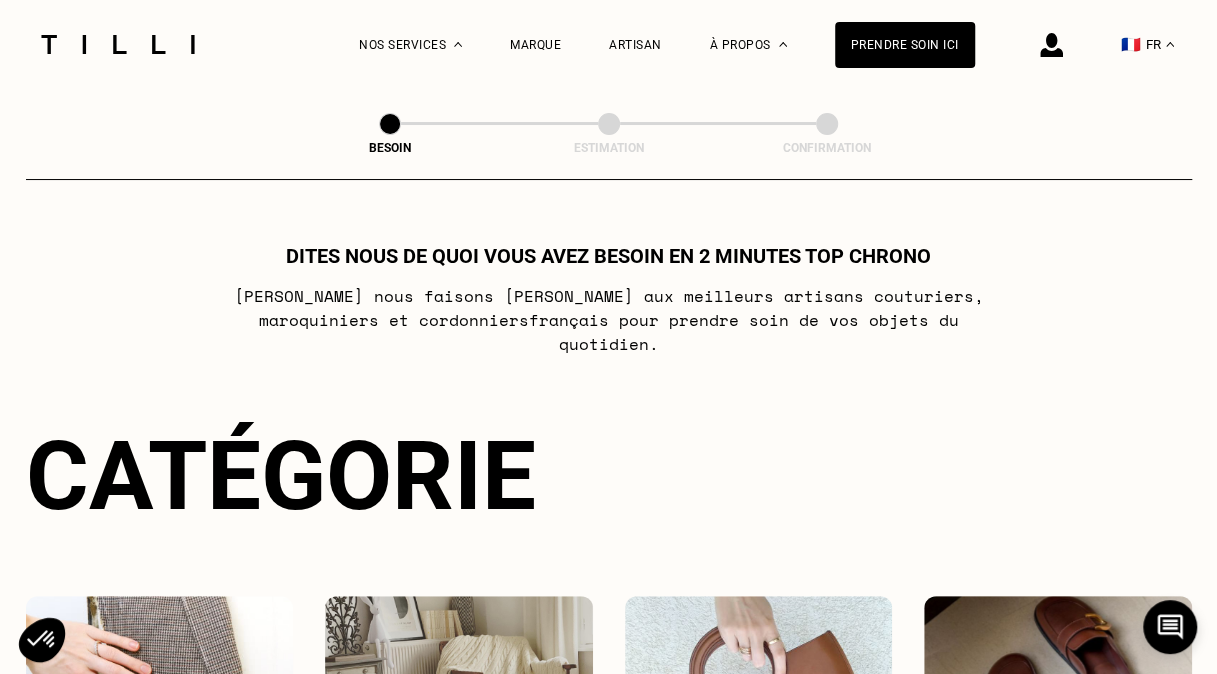 scroll, scrollTop: 302, scrollLeft: 0, axis: vertical 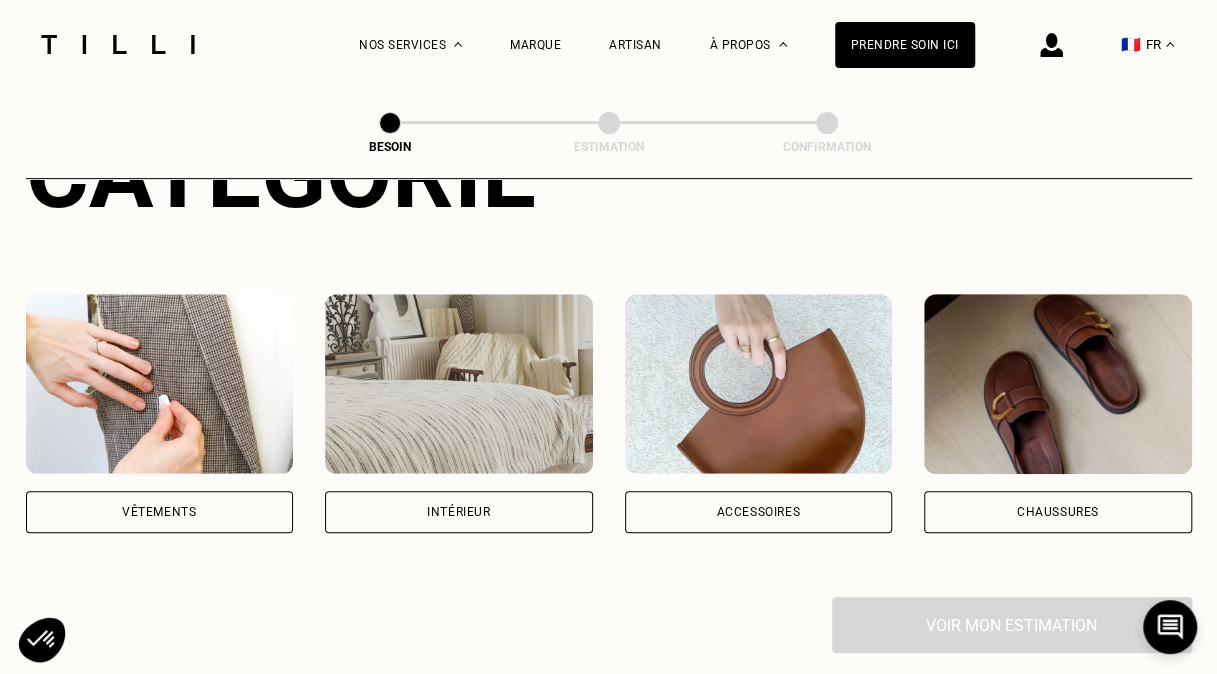 click on "Vêtements" at bounding box center [160, 512] 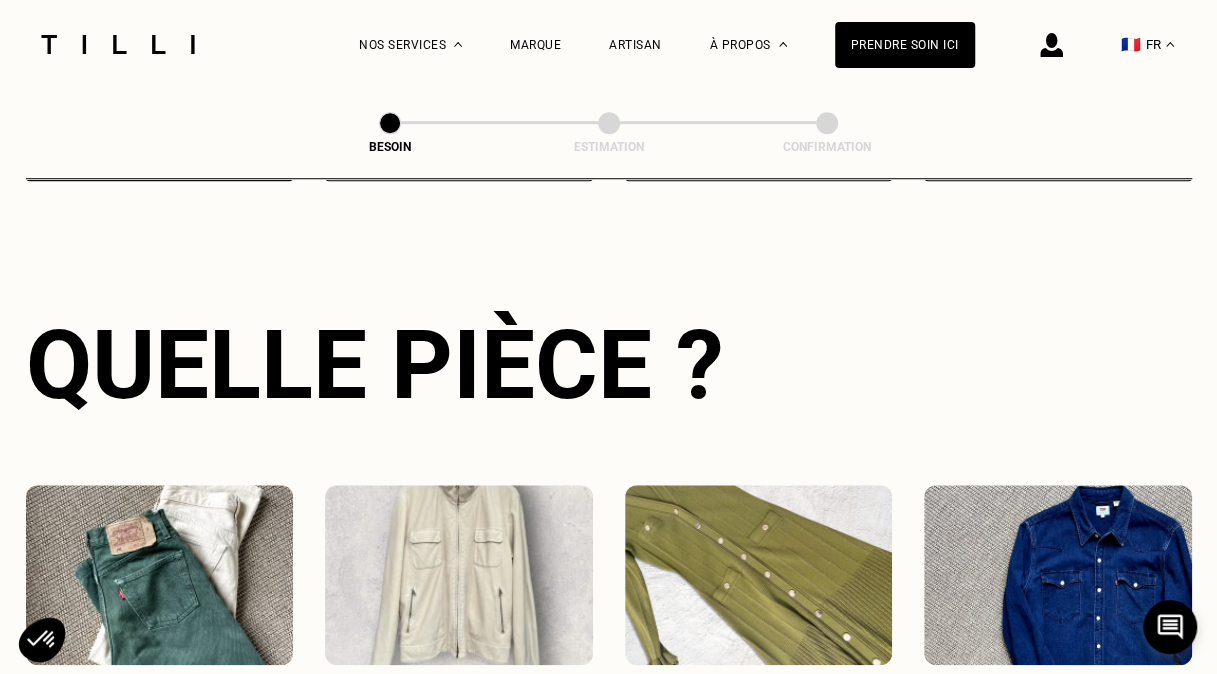 scroll, scrollTop: 774, scrollLeft: 0, axis: vertical 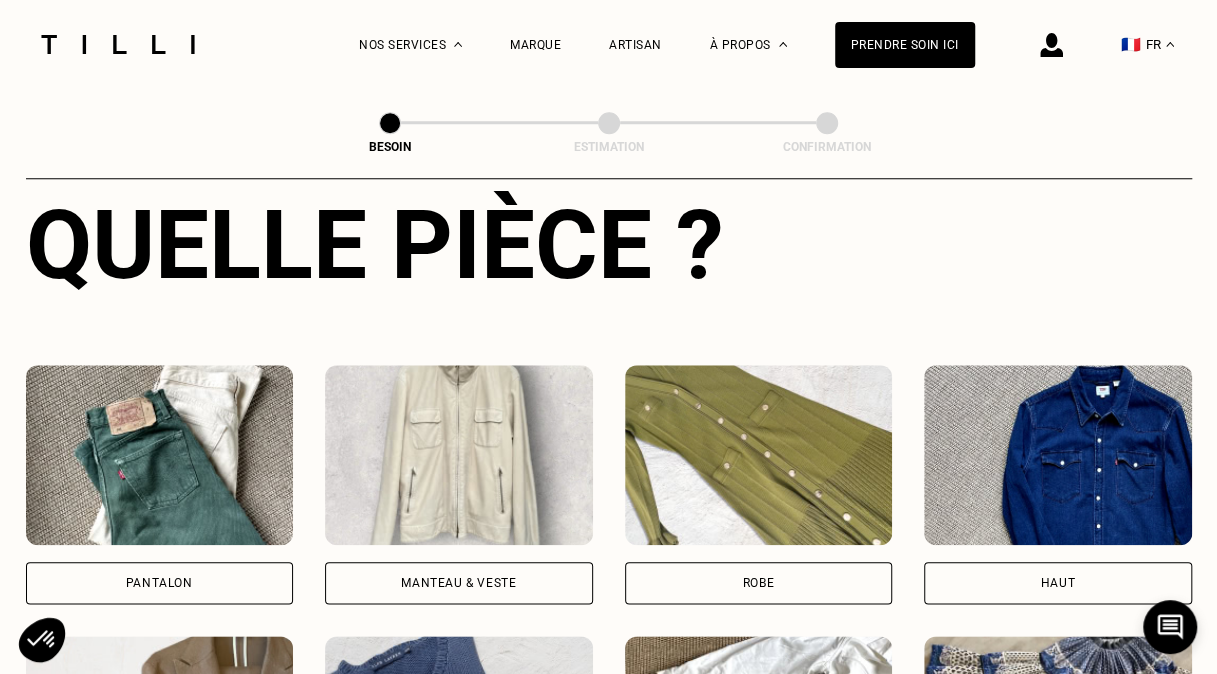 click on "Pantalon" at bounding box center (160, 583) 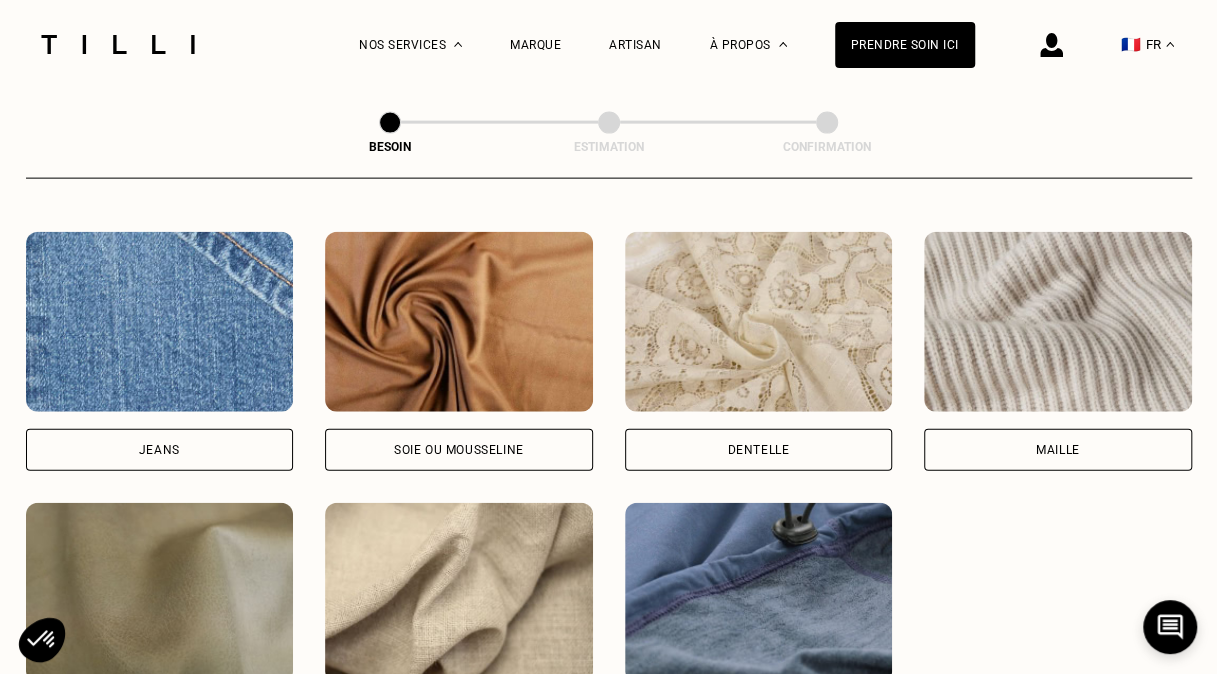 scroll, scrollTop: 2209, scrollLeft: 0, axis: vertical 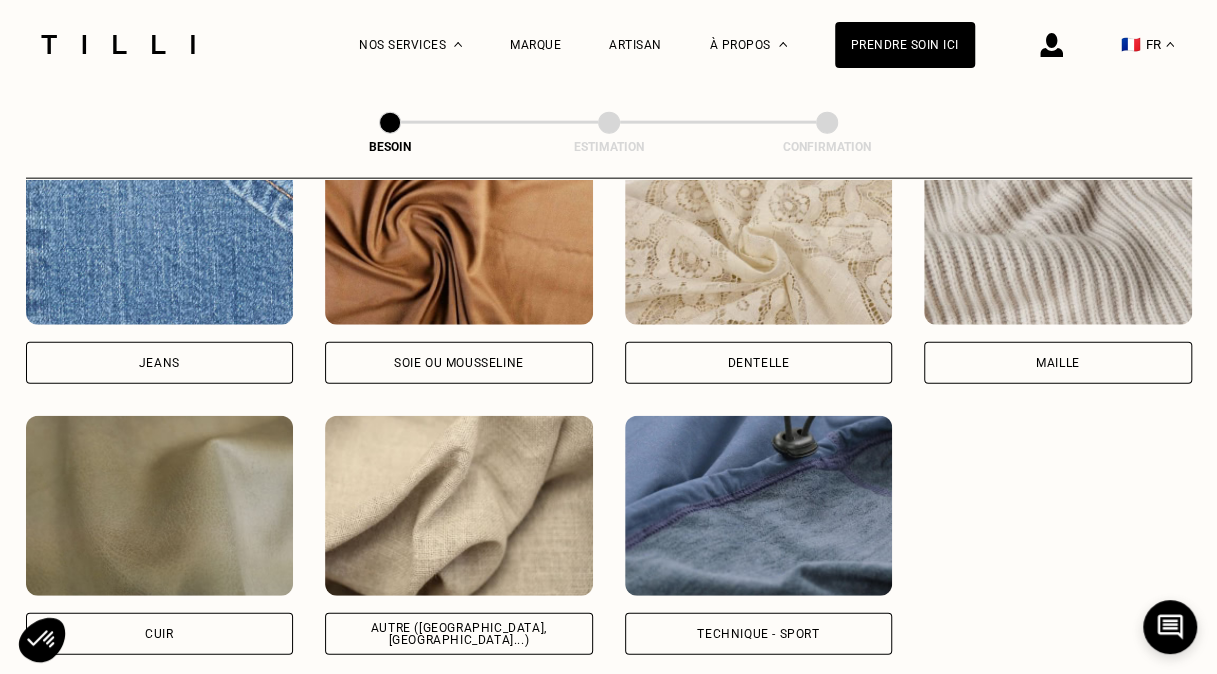 click on "Autre ([GEOGRAPHIC_DATA], [GEOGRAPHIC_DATA]...)" at bounding box center (459, 634) 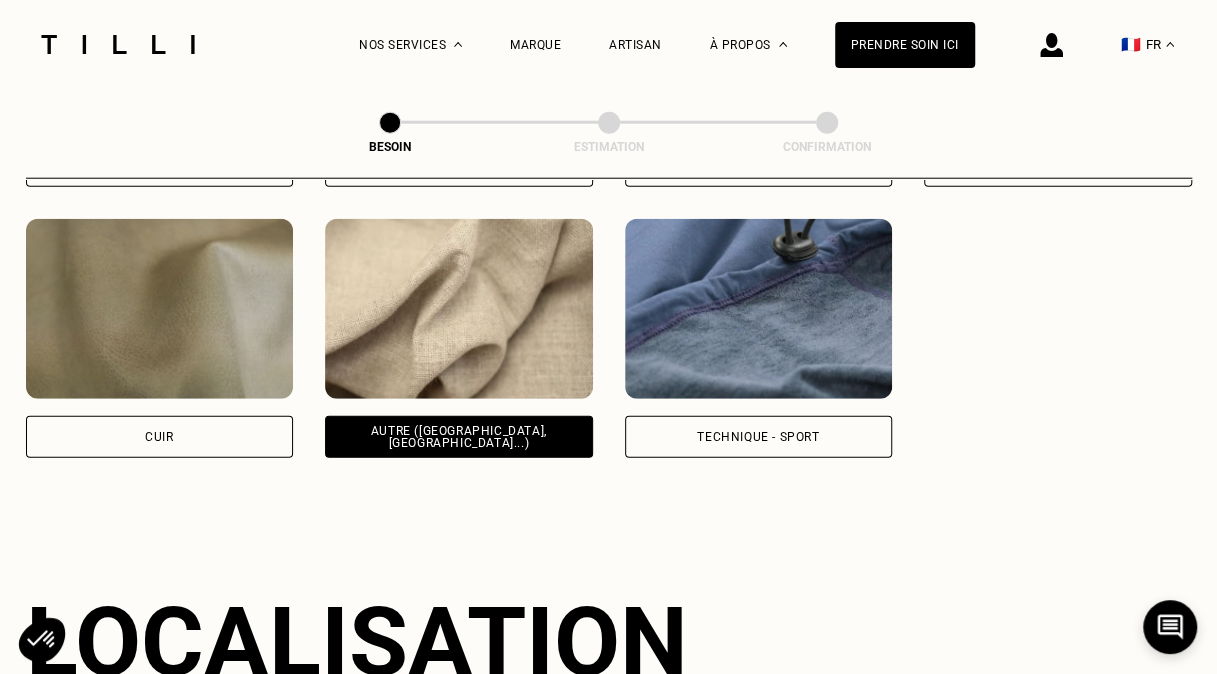 scroll, scrollTop: 2686, scrollLeft: 0, axis: vertical 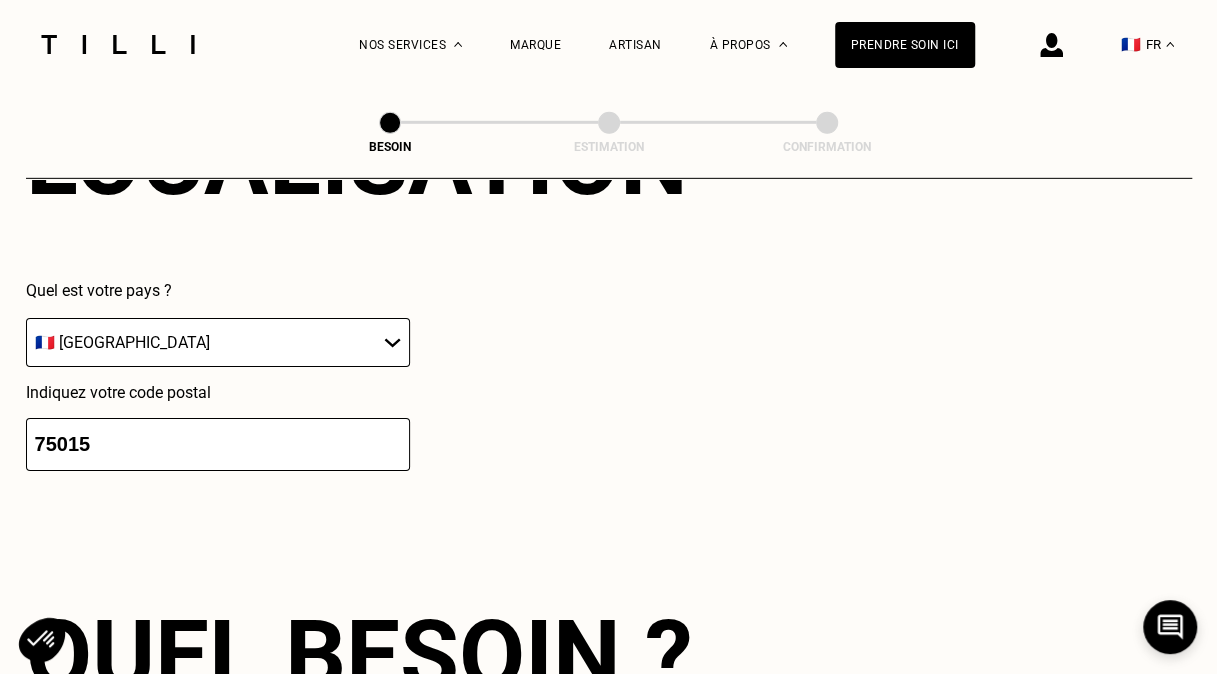 click on "Quel est votre pays ? 🇩🇪   [GEOGRAPHIC_DATA] 🇦🇹   [GEOGRAPHIC_DATA] 🇧🇪   [GEOGRAPHIC_DATA] 🇧🇬   Bulgarie 🇨🇾   Chypre 🇭🇷   Croatie 🇩🇰   [GEOGRAPHIC_DATA] 🇪🇸   [GEOGRAPHIC_DATA] 🇪🇪   [GEOGRAPHIC_DATA] 🇫🇮   [GEOGRAPHIC_DATA] 🇫🇷   [GEOGRAPHIC_DATA] 🇬🇷   [GEOGRAPHIC_DATA] 🇭🇺   [GEOGRAPHIC_DATA] 🇮🇪   [GEOGRAPHIC_DATA] 🇮🇹   [GEOGRAPHIC_DATA] 🇱🇻   [GEOGRAPHIC_DATA] 🇱🇮   [GEOGRAPHIC_DATA] 🇱🇹   [GEOGRAPHIC_DATA] 🇱🇺   [GEOGRAPHIC_DATA] 🇲🇹   [GEOGRAPHIC_DATA] 🇳🇴   [GEOGRAPHIC_DATA] 🇳🇱   [GEOGRAPHIC_DATA] 🇵🇱   [GEOGRAPHIC_DATA] 🇵🇹   [GEOGRAPHIC_DATA] 🇨🇿   [GEOGRAPHIC_DATA] 🇷🇴   [GEOGRAPHIC_DATA] 🇬🇧   [GEOGRAPHIC_DATA] 🇸🇰   Slovaquie 🇸🇮   [GEOGRAPHIC_DATA] 🇸🇪   [GEOGRAPHIC_DATA] 🇨🇭   [GEOGRAPHIC_DATA] Indiquez votre code postal 75015" at bounding box center [357, 376] 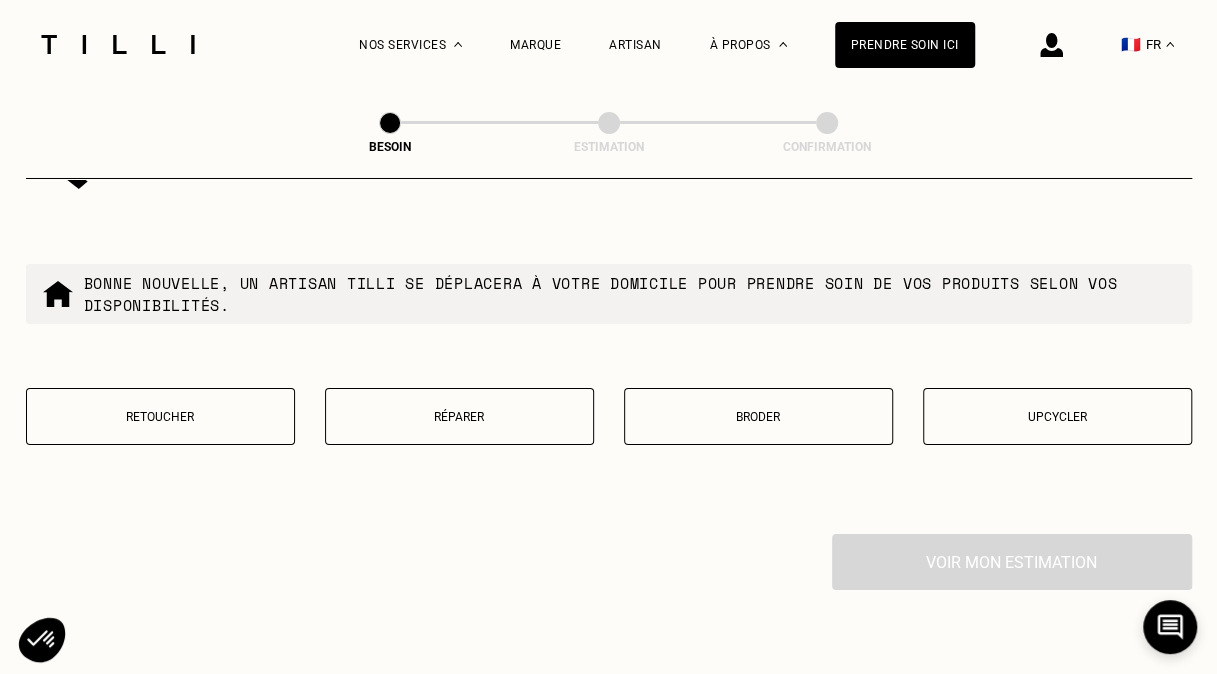 scroll, scrollTop: 3399, scrollLeft: 0, axis: vertical 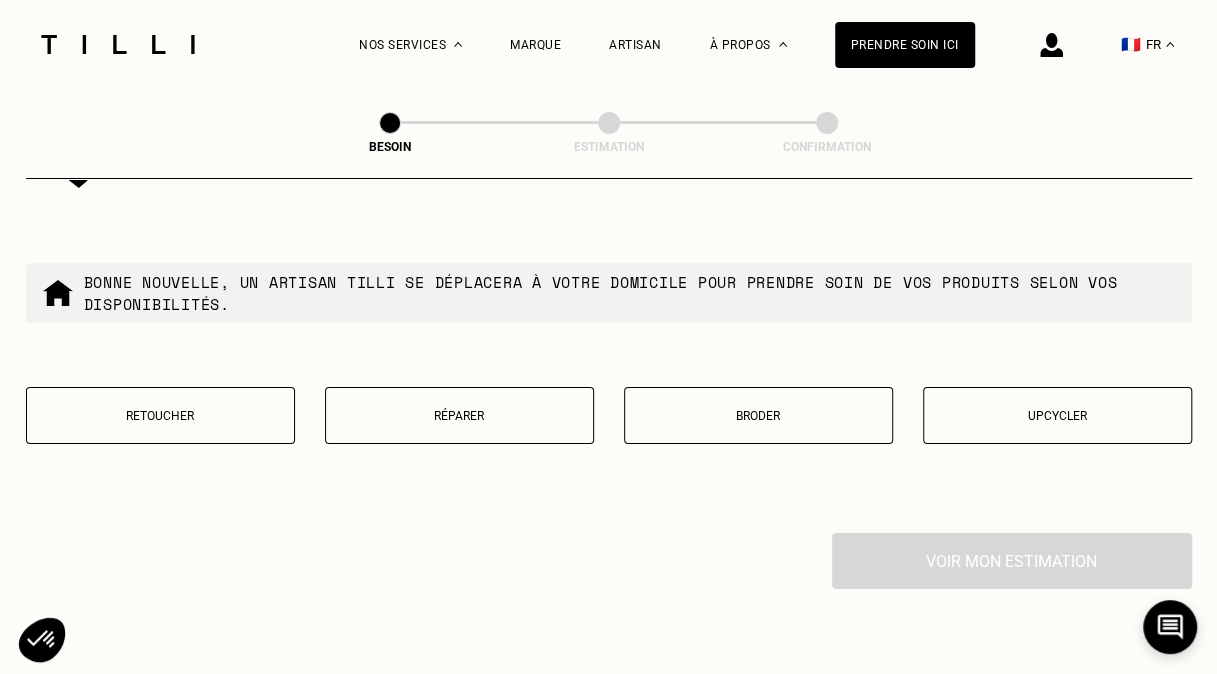 click on "Retoucher" at bounding box center [160, 416] 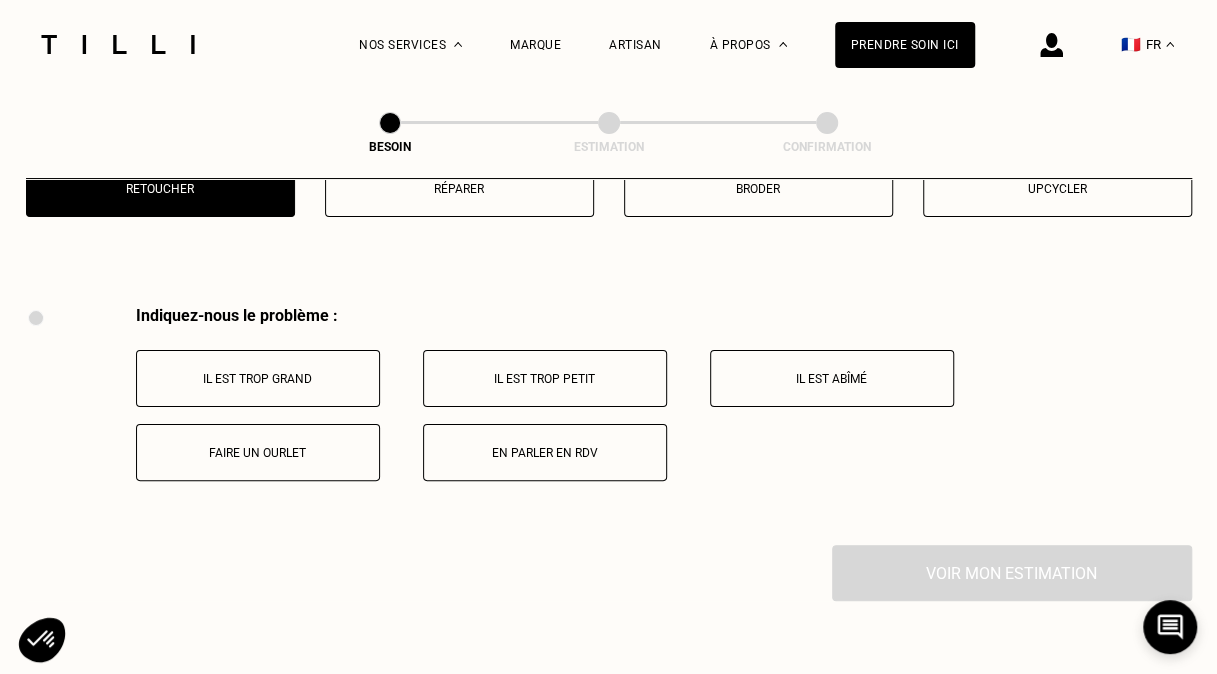 scroll, scrollTop: 3696, scrollLeft: 0, axis: vertical 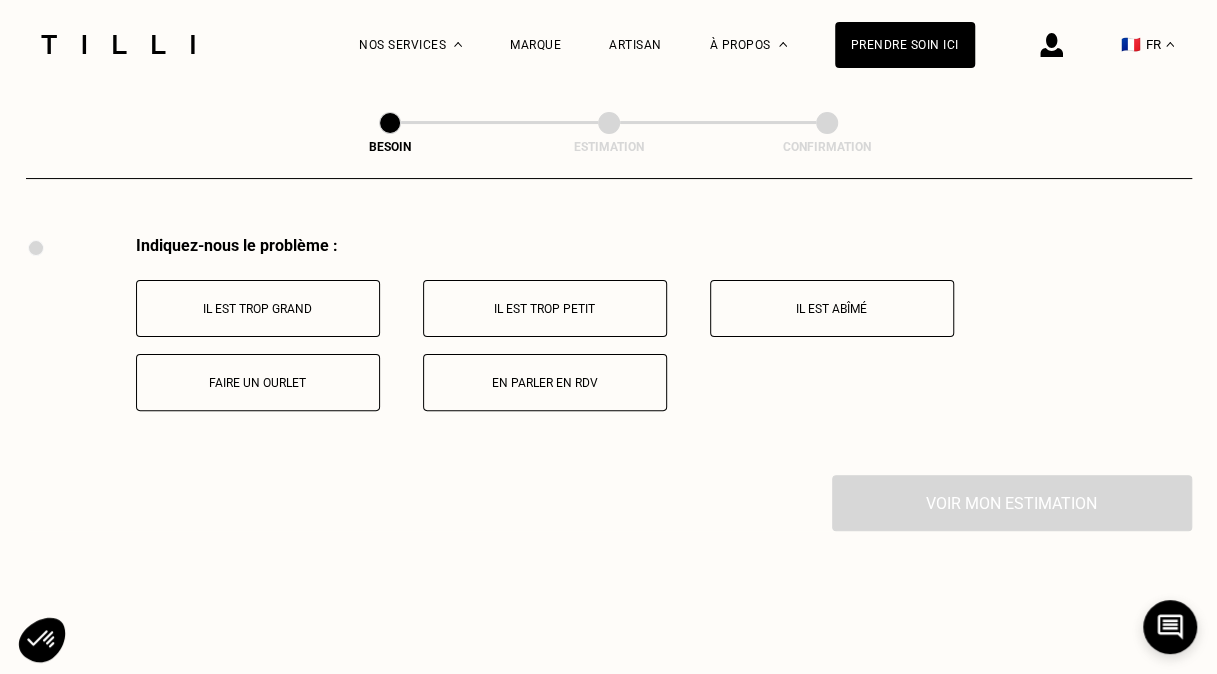 click on "Faire un ourlet" at bounding box center [258, 383] 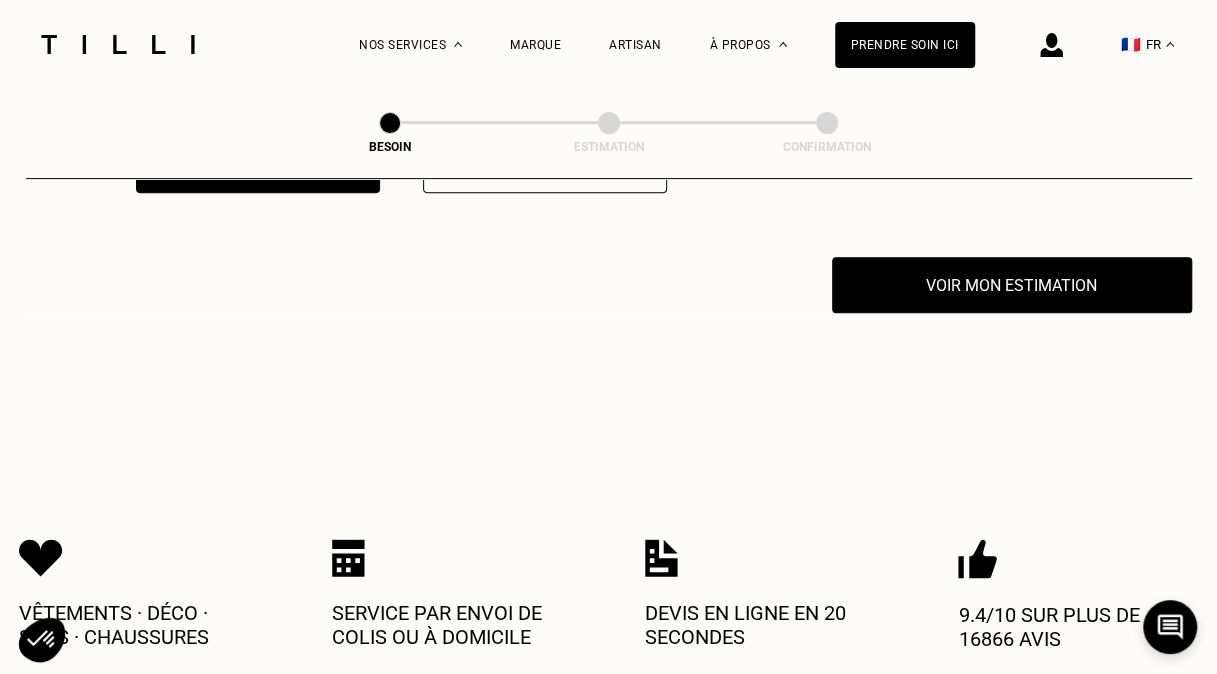 scroll, scrollTop: 3935, scrollLeft: 0, axis: vertical 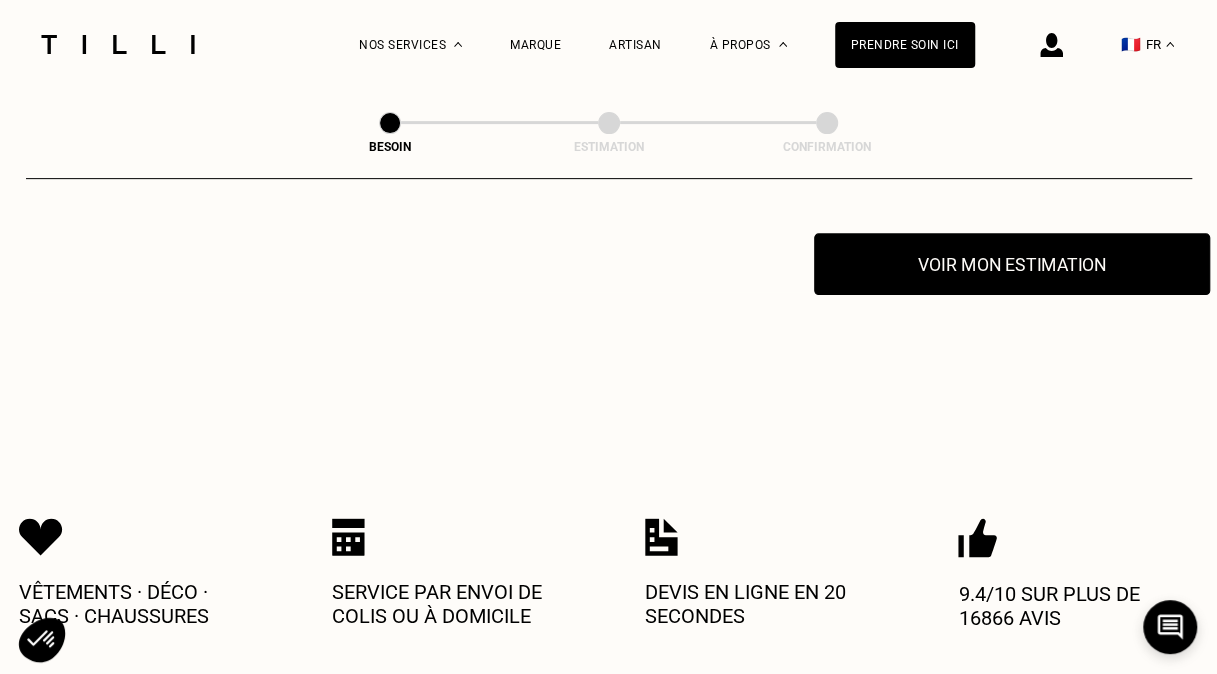 click on "Voir mon estimation" at bounding box center (1012, 264) 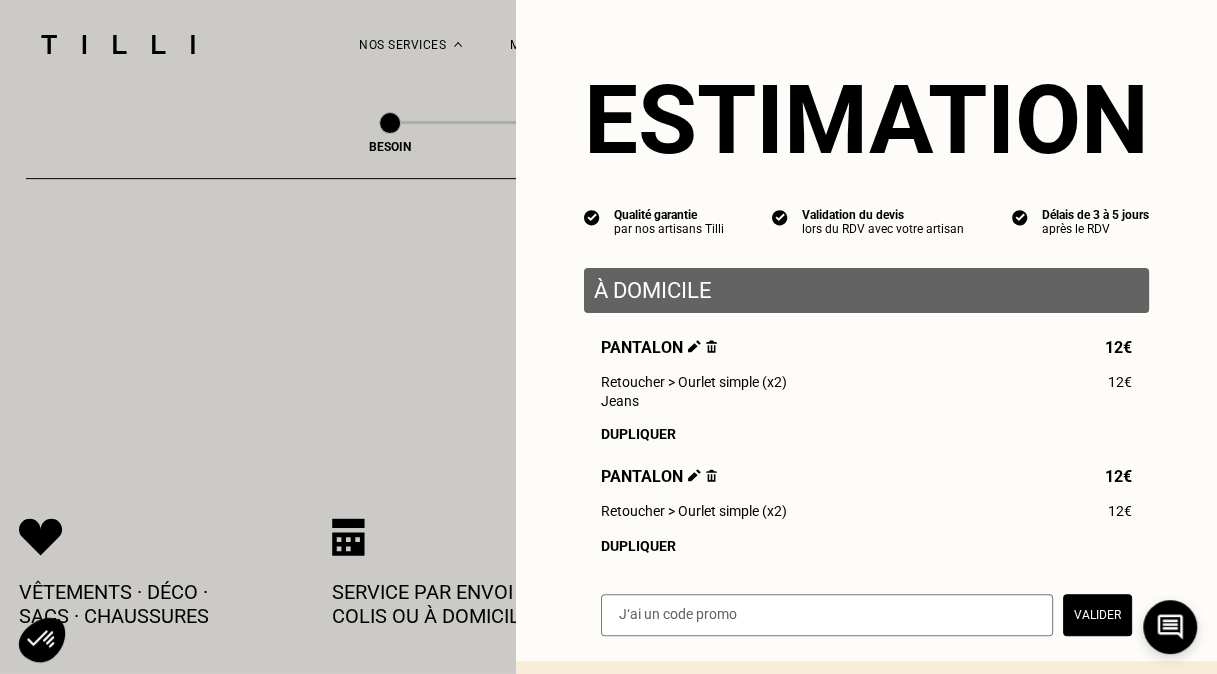 scroll, scrollTop: 214, scrollLeft: 0, axis: vertical 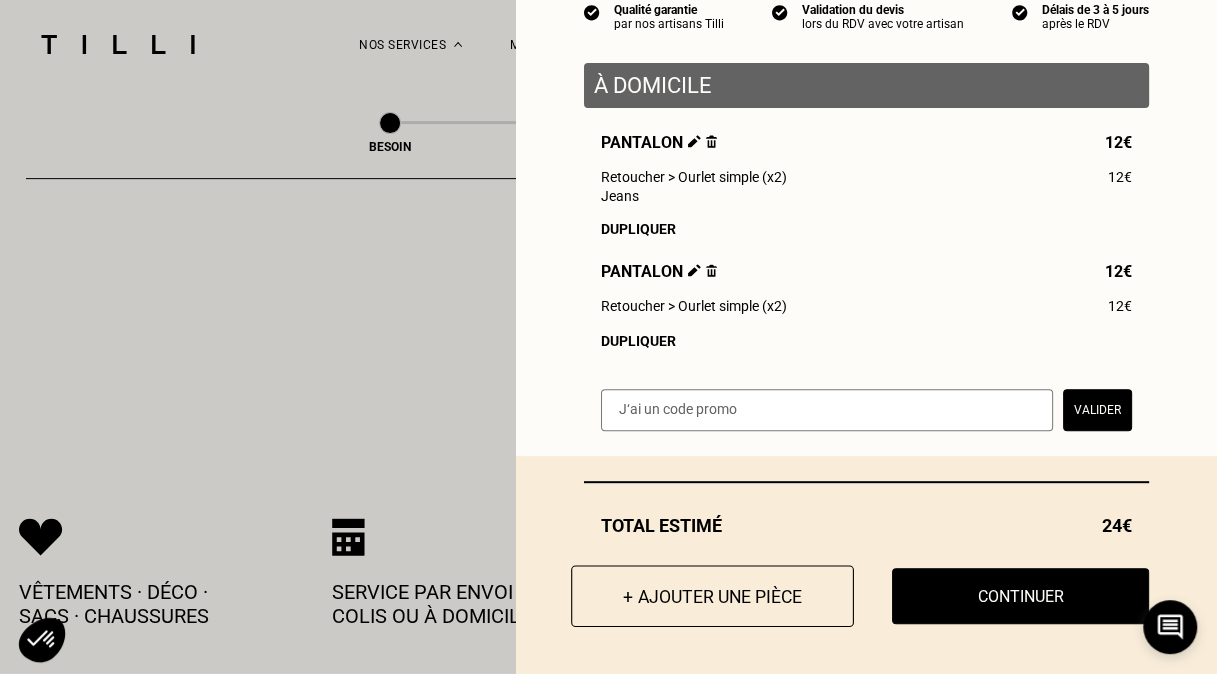 click on "+ Ajouter une pièce" at bounding box center (712, 596) 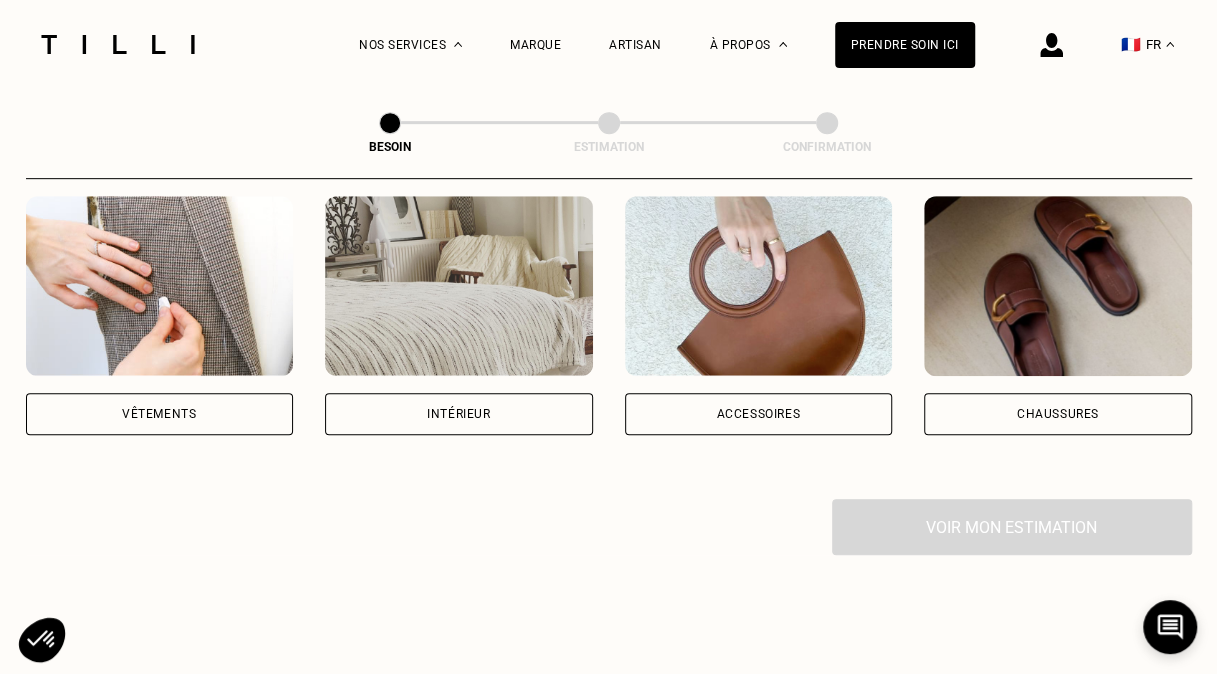 scroll, scrollTop: 398, scrollLeft: 0, axis: vertical 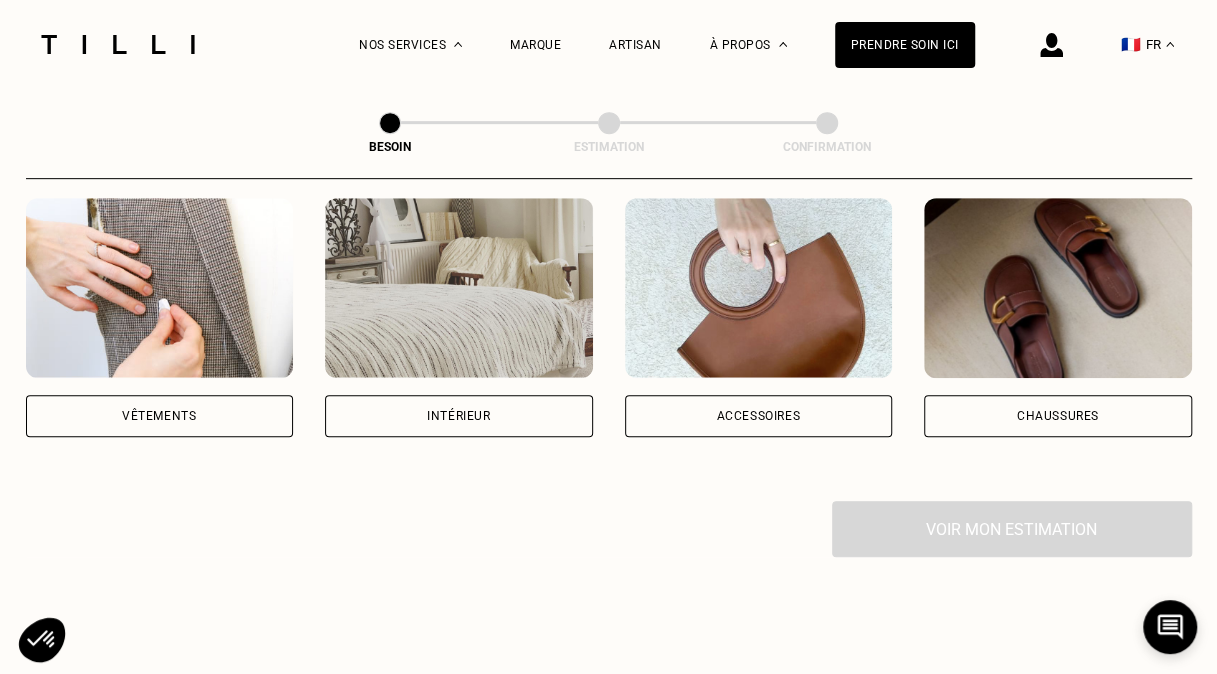 click on "Vêtements" at bounding box center [159, 416] 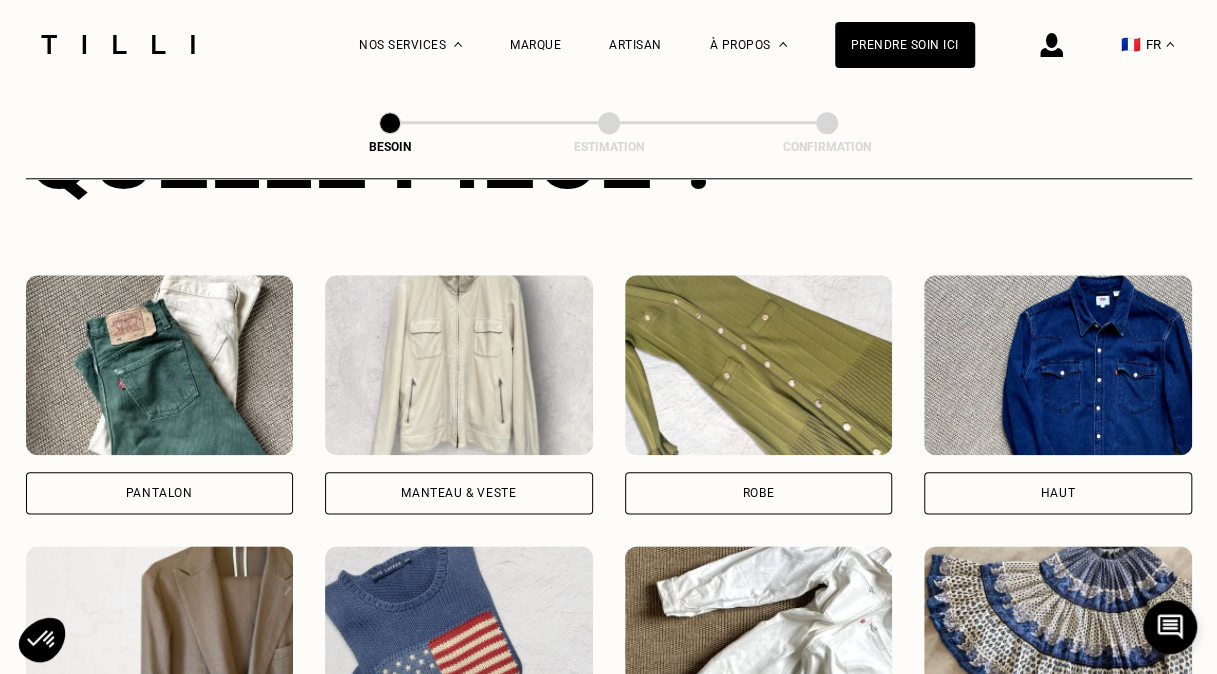 scroll, scrollTop: 866, scrollLeft: 0, axis: vertical 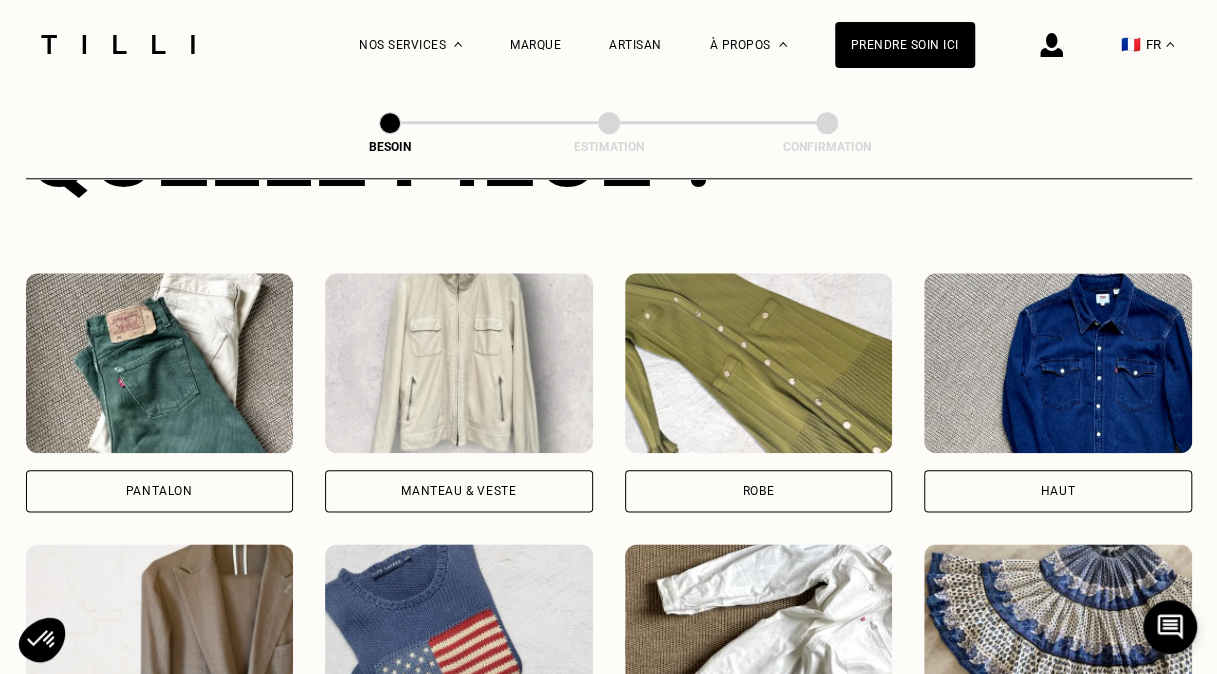 click on "Pantalon" at bounding box center (160, 491) 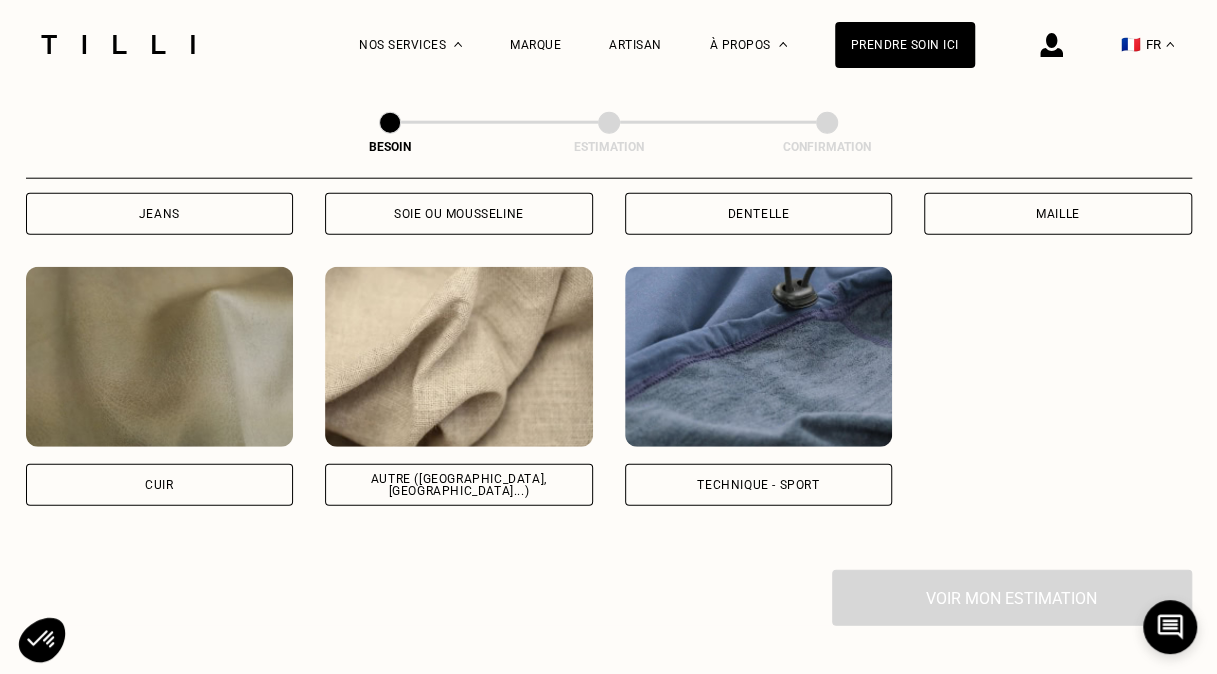 scroll, scrollTop: 2359, scrollLeft: 0, axis: vertical 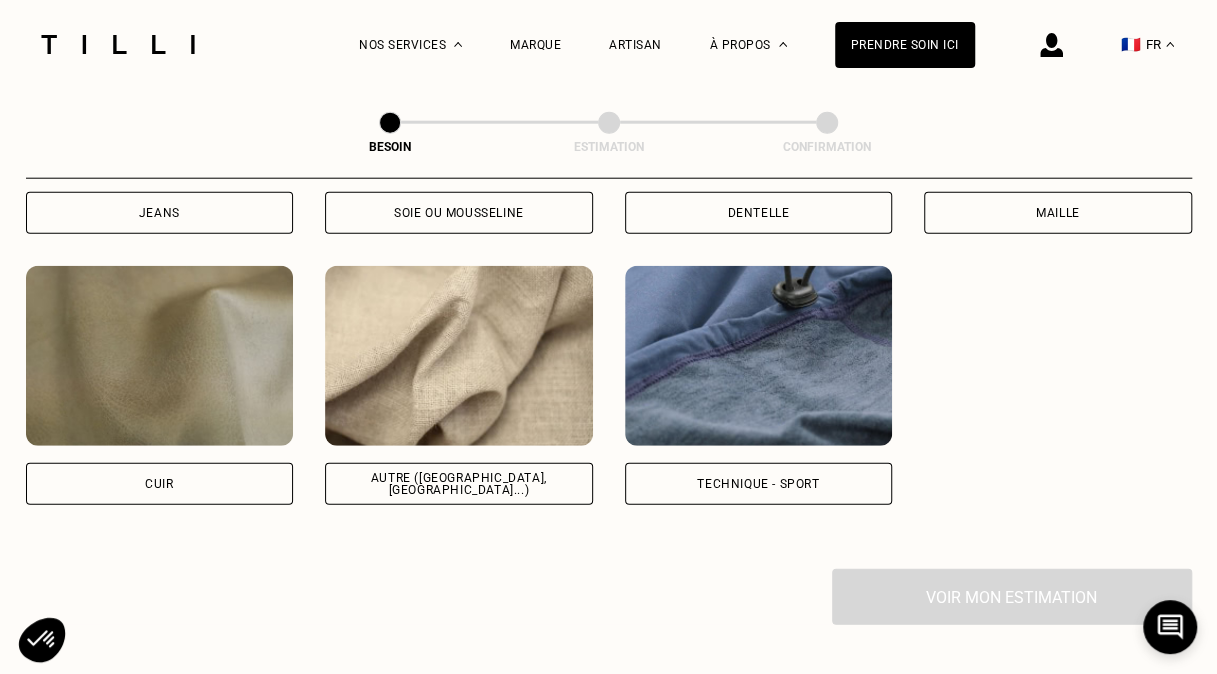 click on "Autre ([GEOGRAPHIC_DATA], [GEOGRAPHIC_DATA]...)" at bounding box center (459, 484) 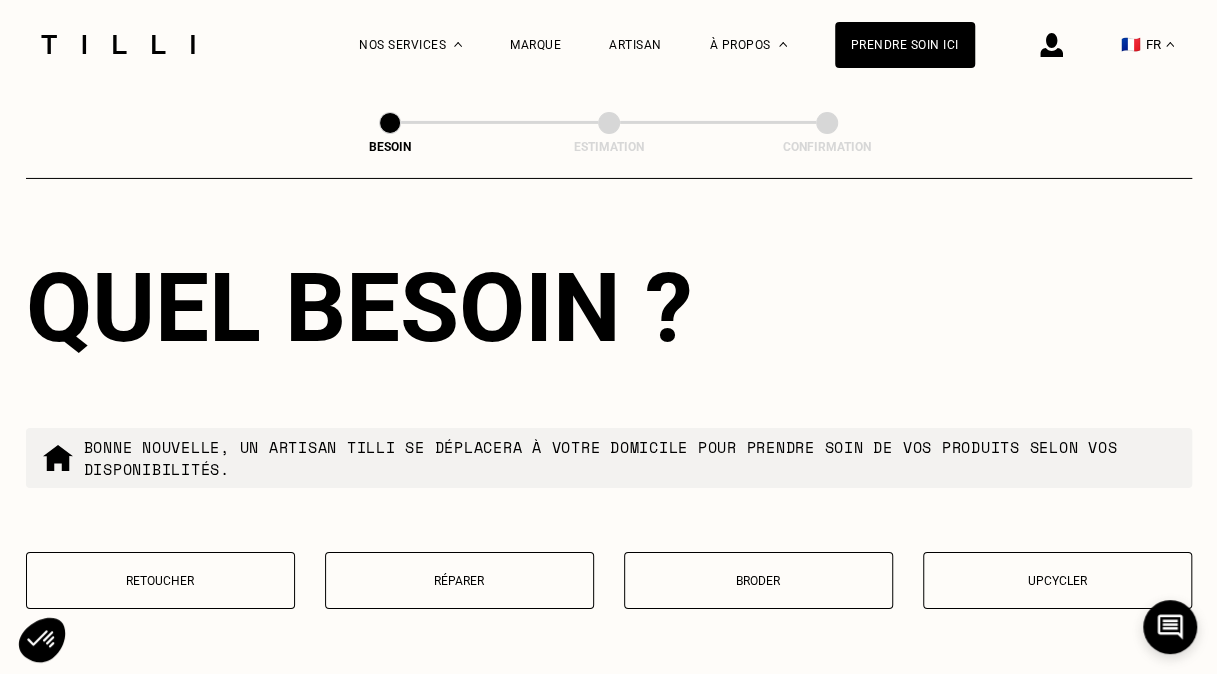 scroll, scrollTop: 3328, scrollLeft: 0, axis: vertical 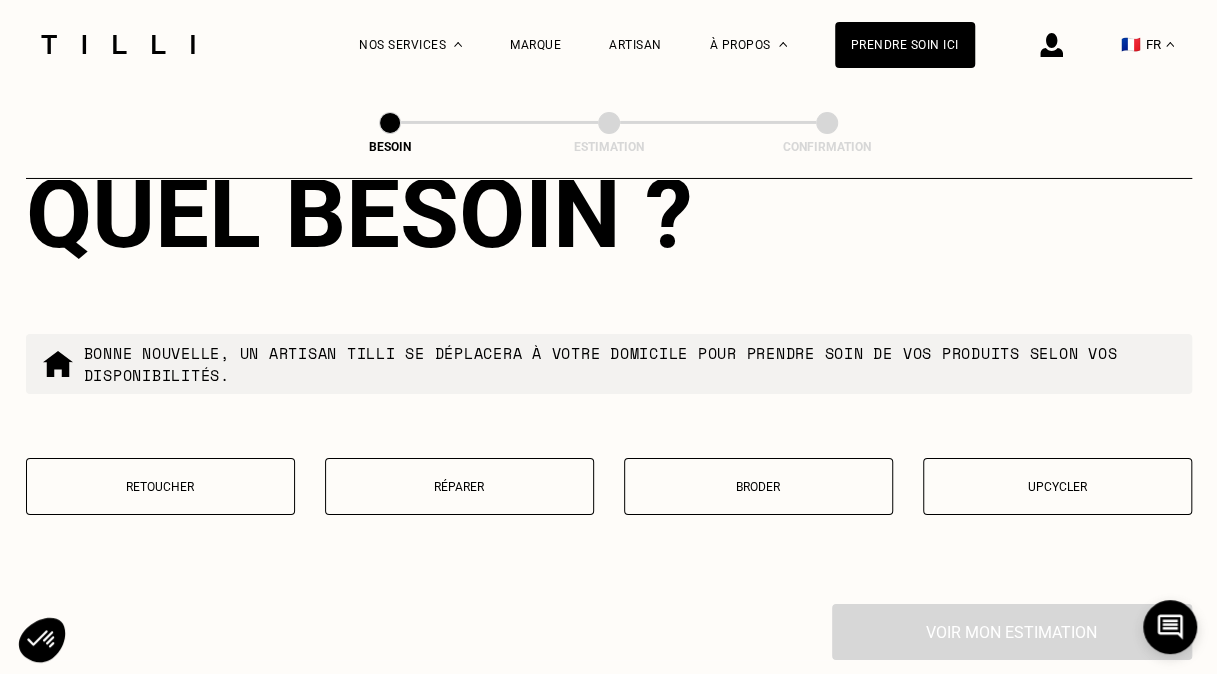 click on "Retoucher" at bounding box center (160, 487) 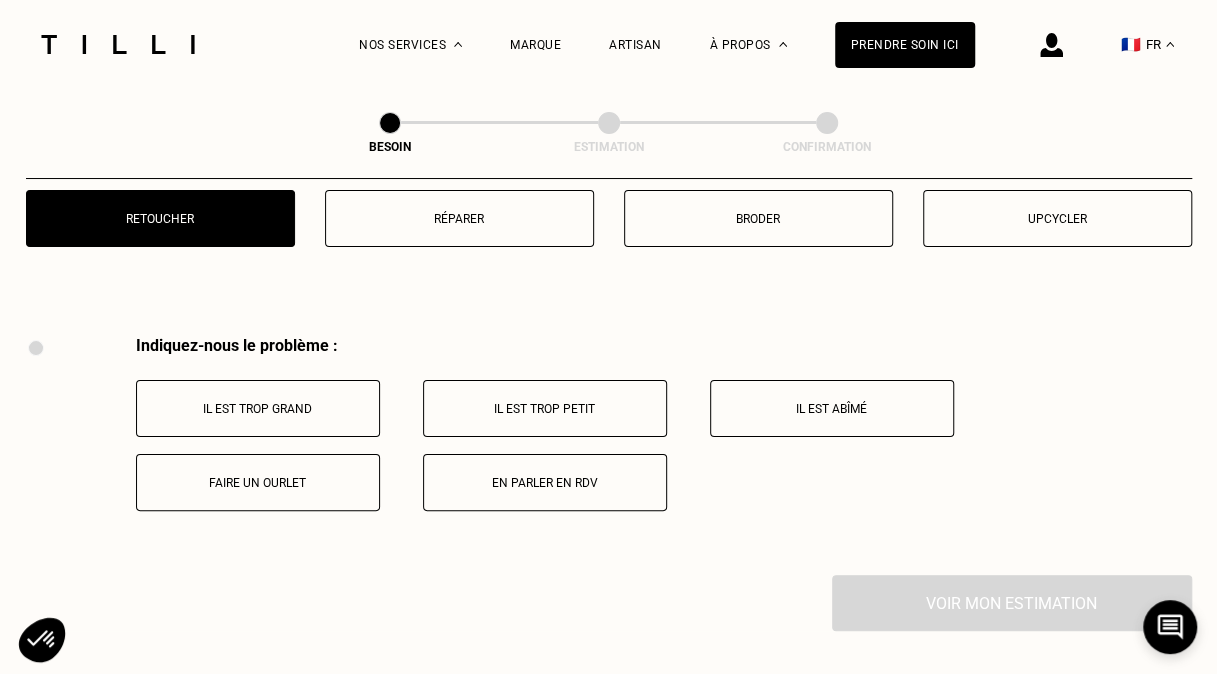 scroll, scrollTop: 3696, scrollLeft: 0, axis: vertical 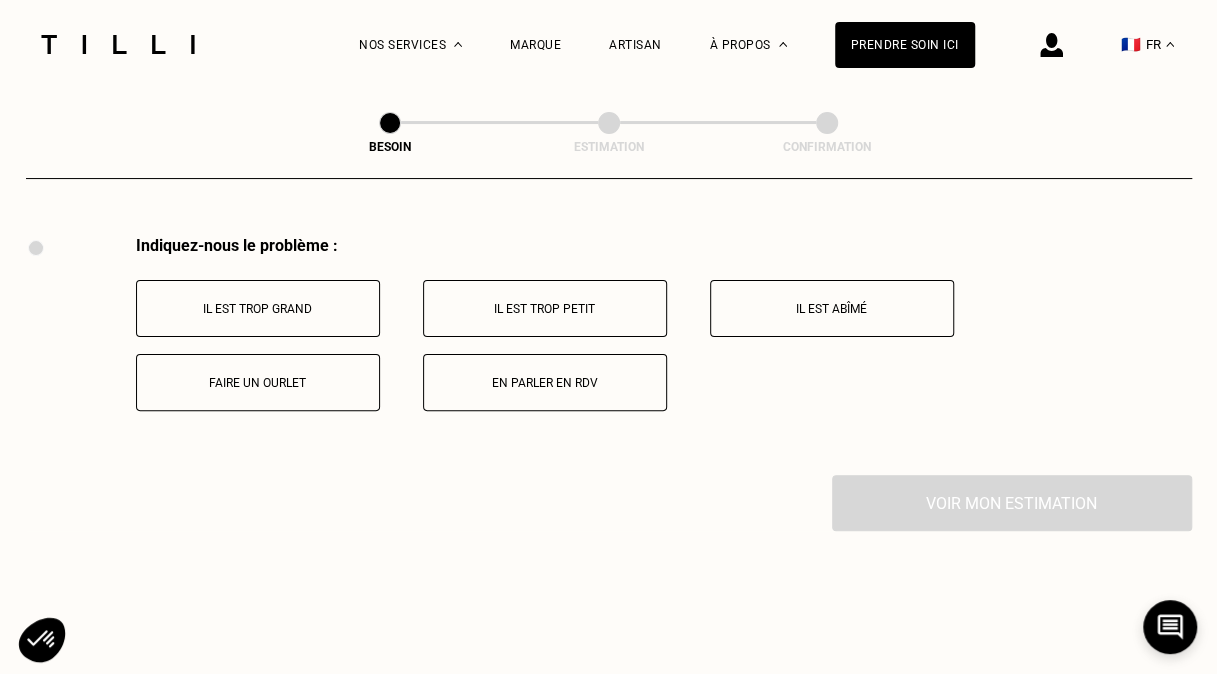 click on "Faire un ourlet" at bounding box center (258, 382) 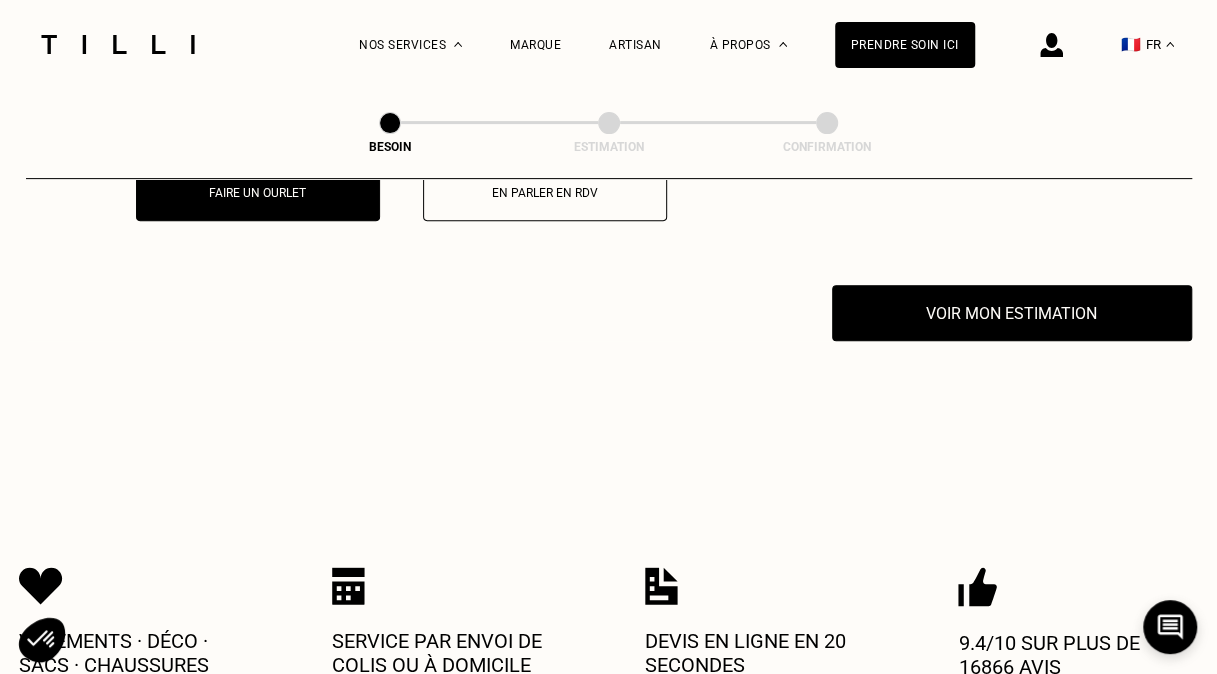 scroll, scrollTop: 3935, scrollLeft: 0, axis: vertical 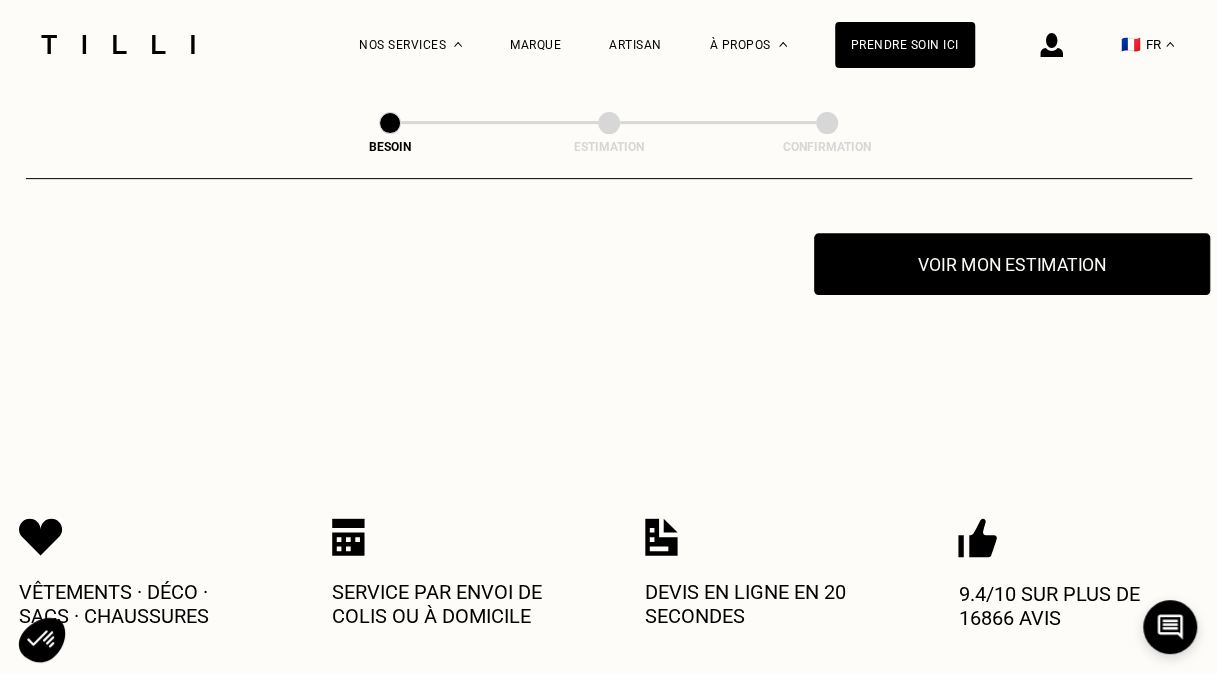 click on "Voir mon estimation" at bounding box center [1012, 264] 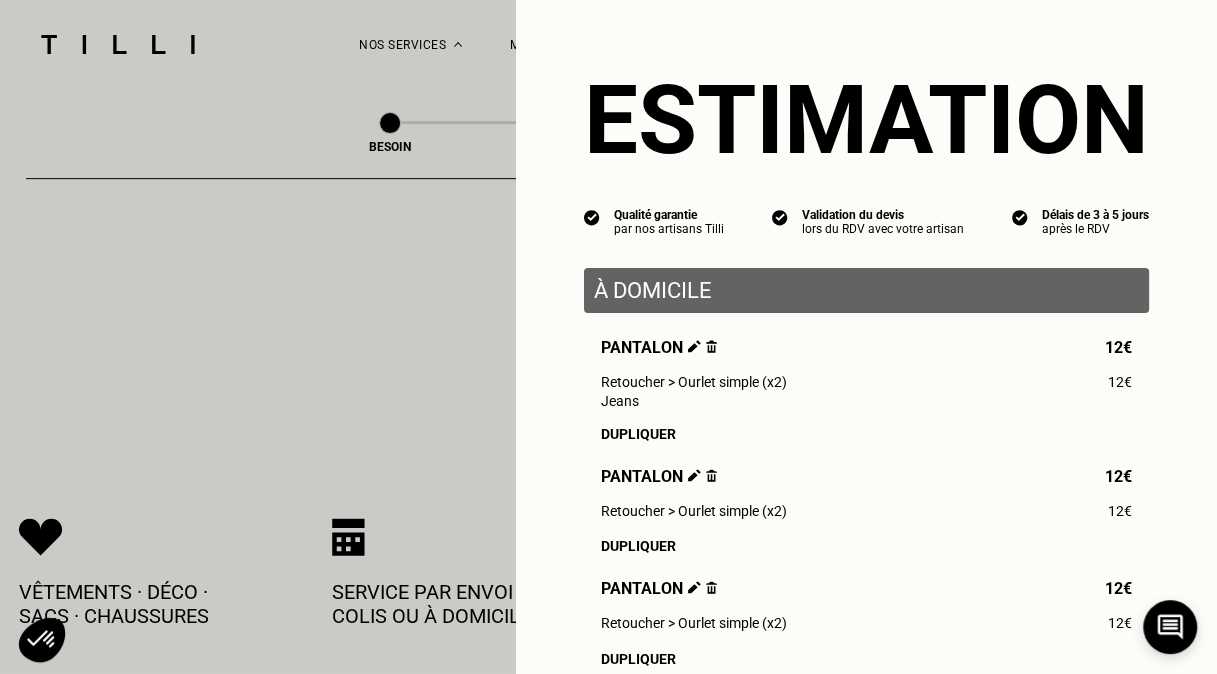 scroll, scrollTop: 328, scrollLeft: 0, axis: vertical 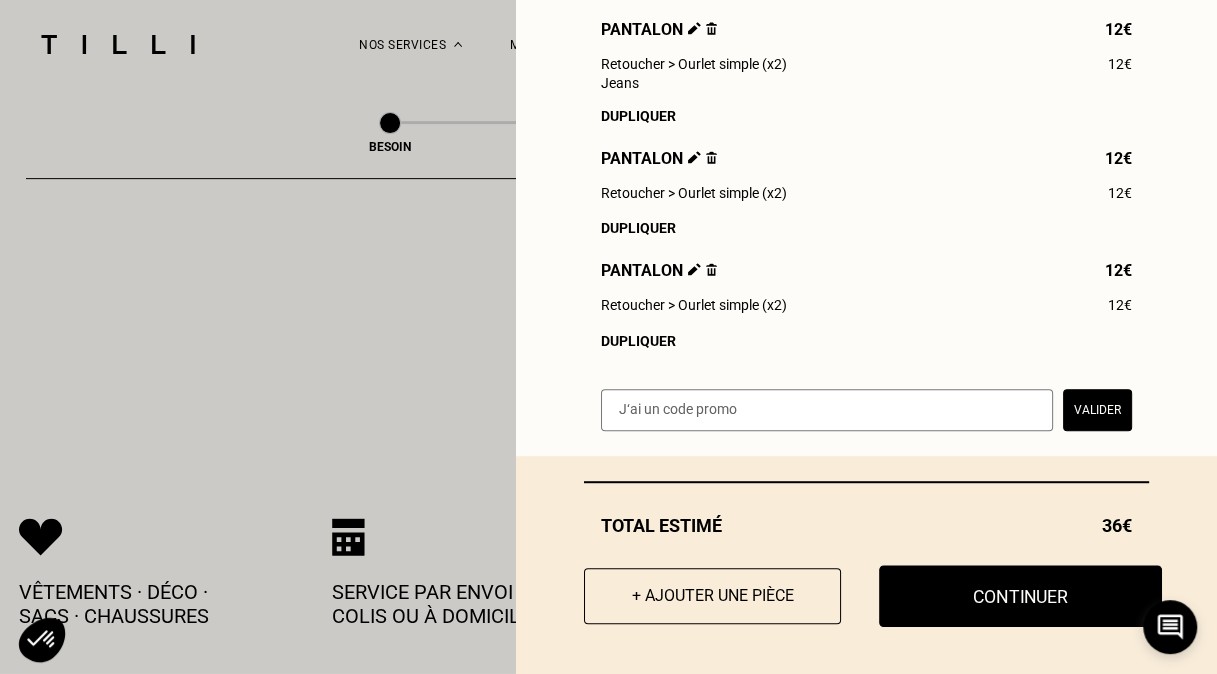 click on "Continuer" at bounding box center [1020, 596] 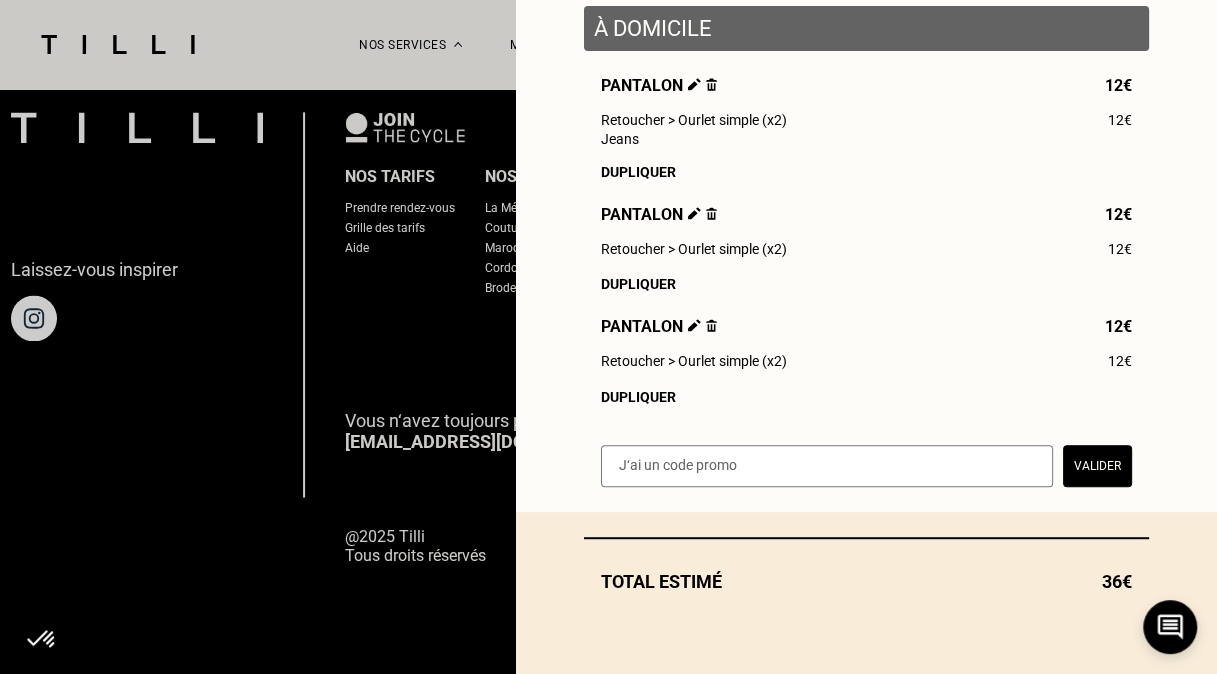 scroll, scrollTop: 1352, scrollLeft: 0, axis: vertical 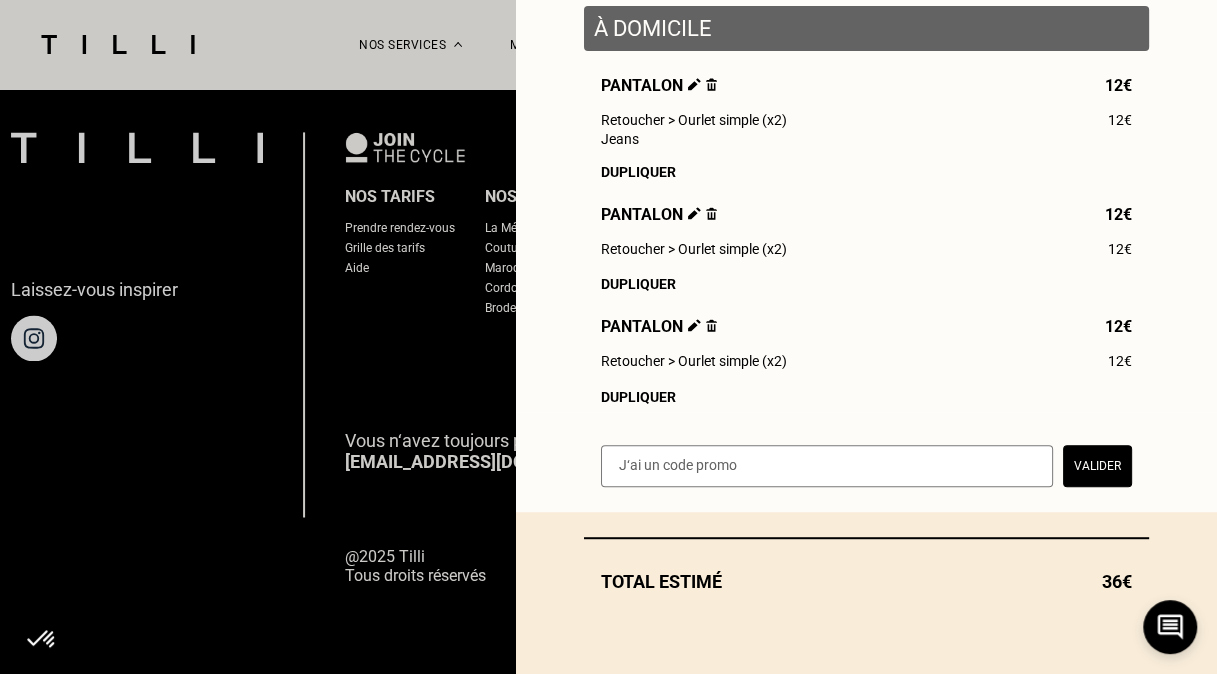select on "FR" 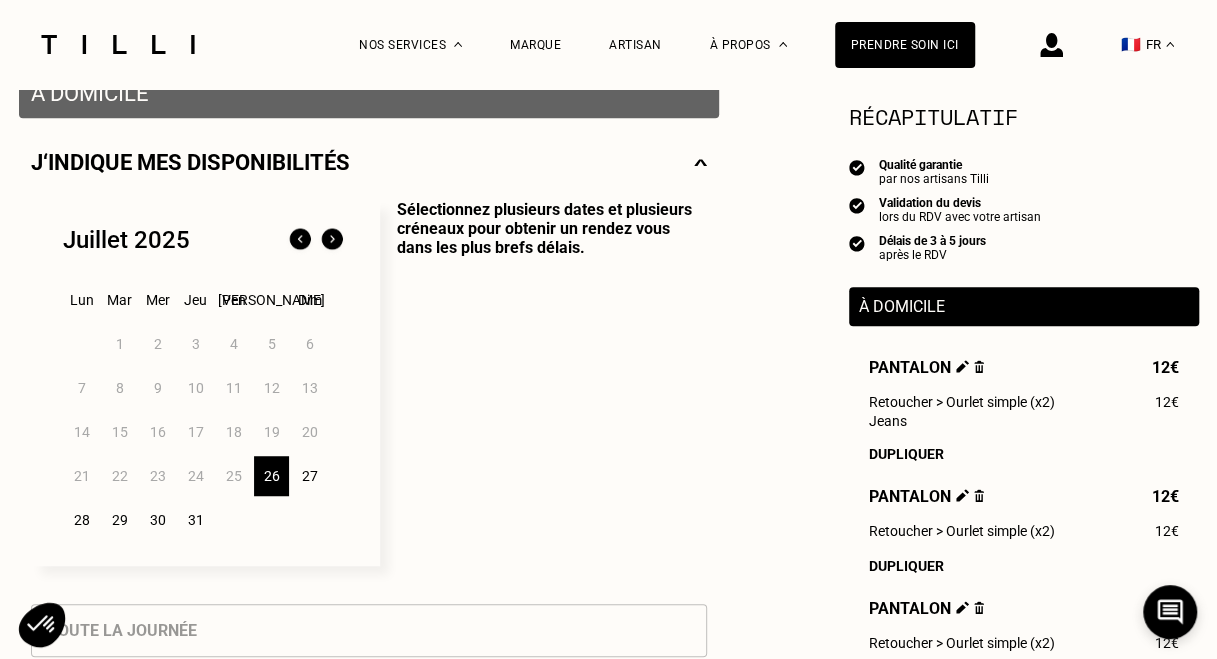 scroll, scrollTop: 416, scrollLeft: 0, axis: vertical 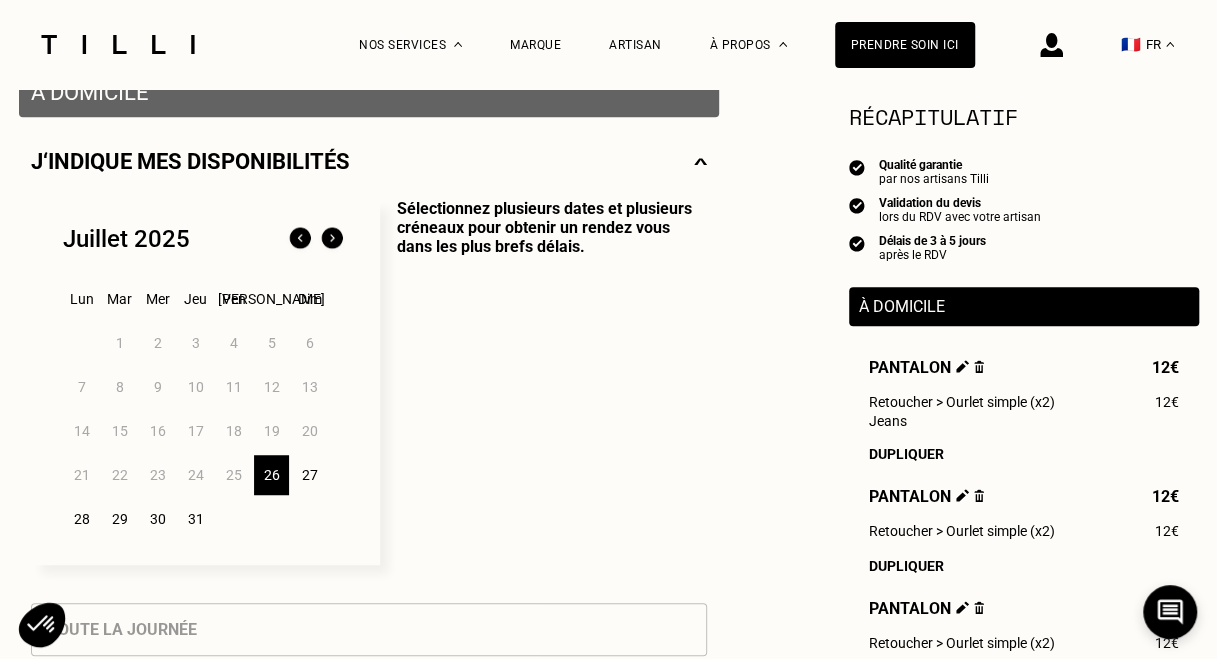 click on "26" at bounding box center [271, 475] 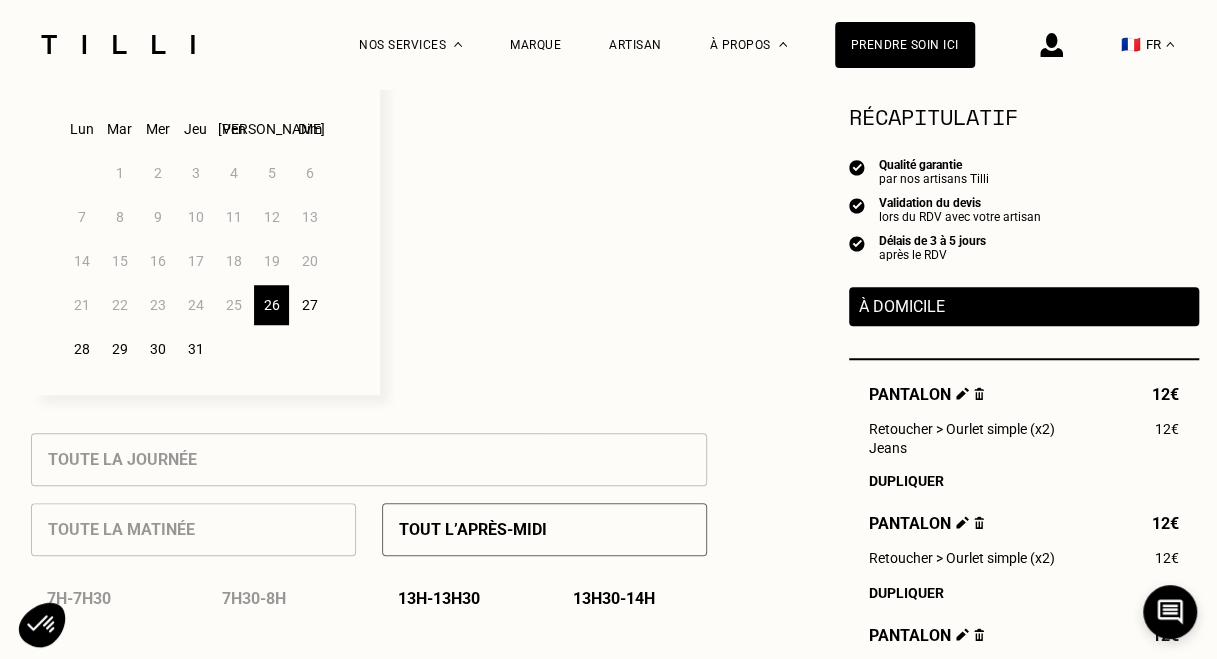 scroll, scrollTop: 585, scrollLeft: 0, axis: vertical 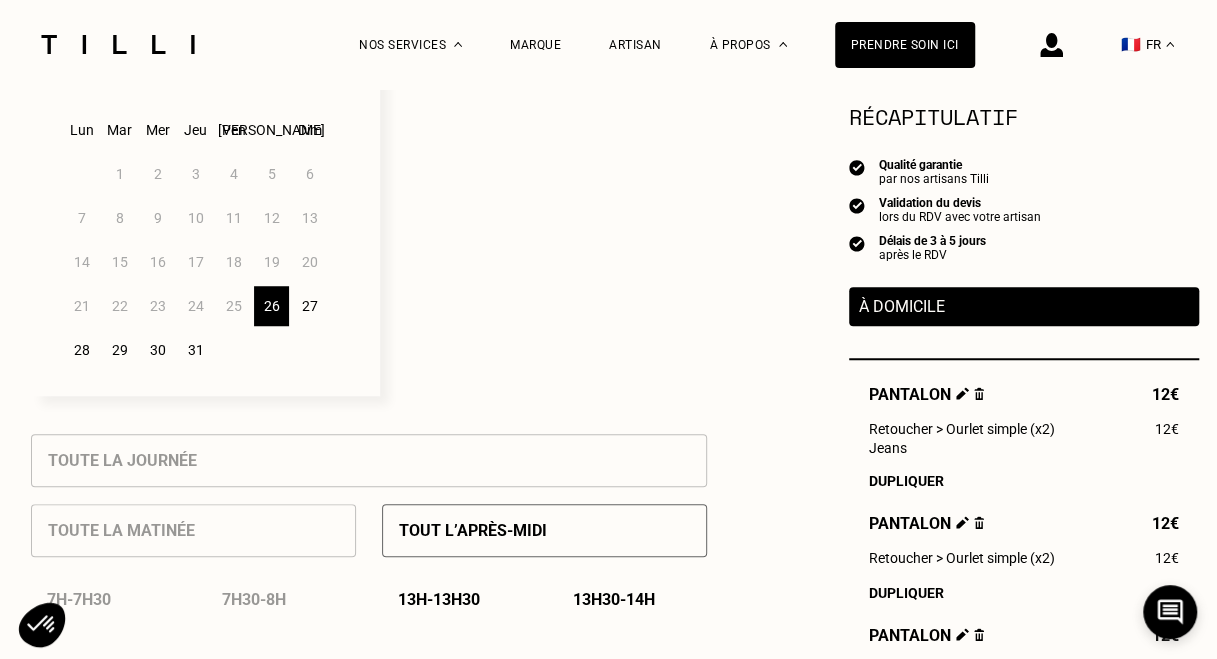 click on "27" at bounding box center [309, 306] 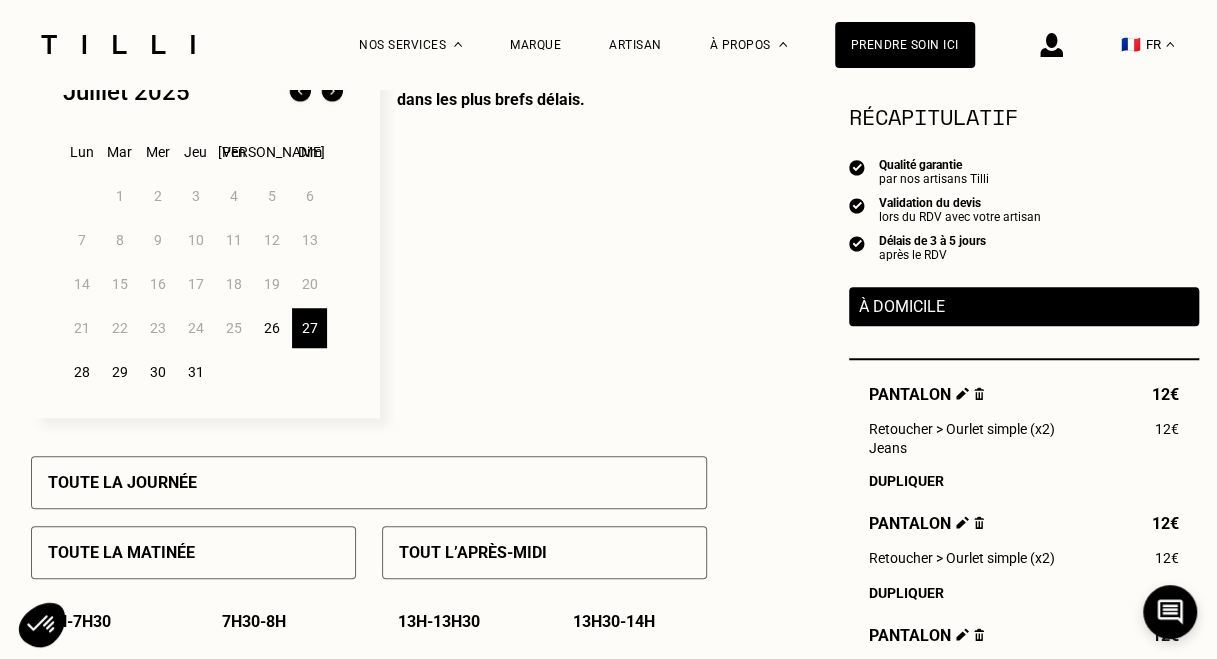 scroll, scrollTop: 562, scrollLeft: 0, axis: vertical 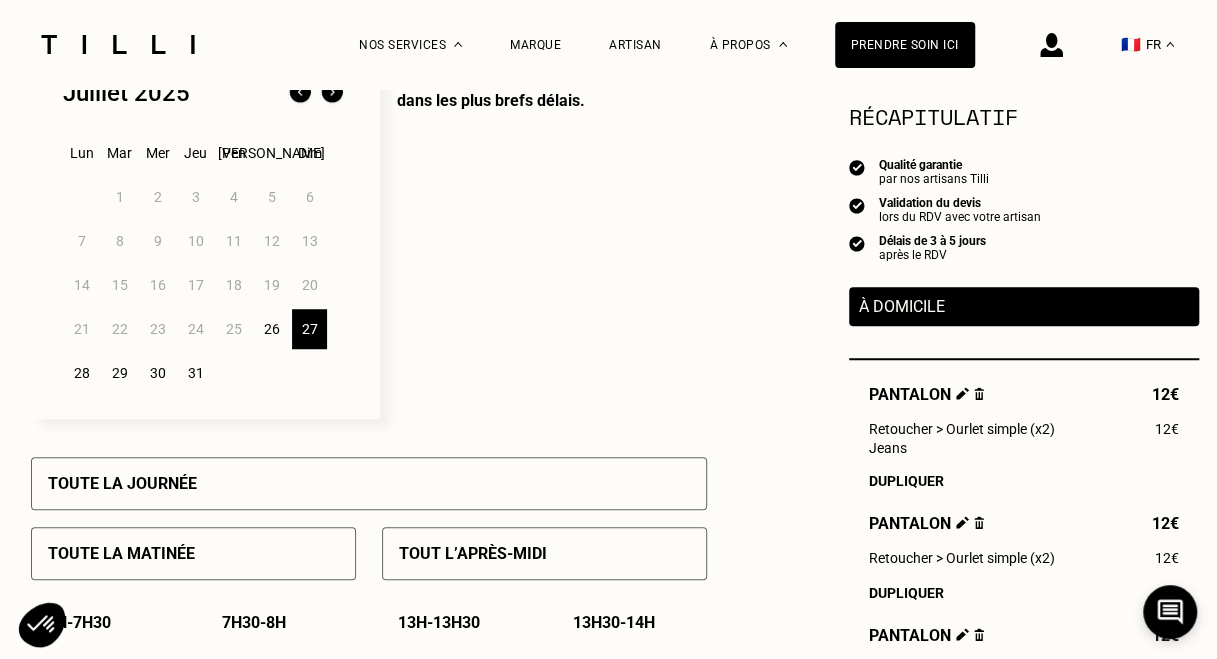 click on "26" at bounding box center (271, 329) 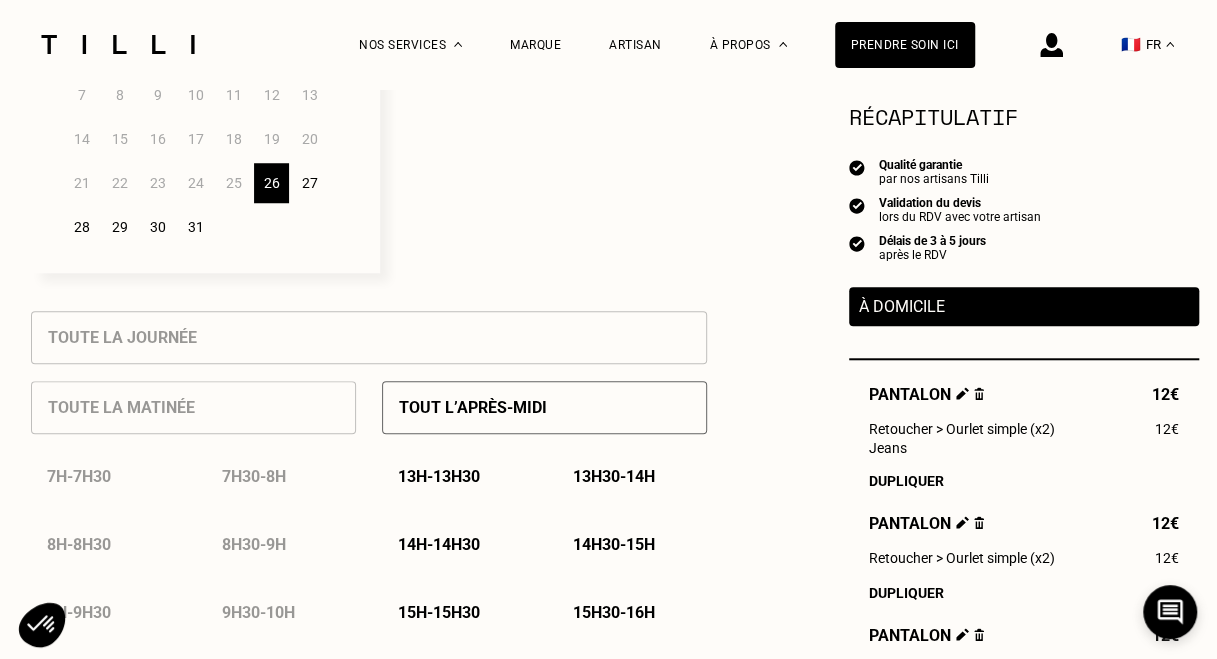 scroll, scrollTop: 707, scrollLeft: 0, axis: vertical 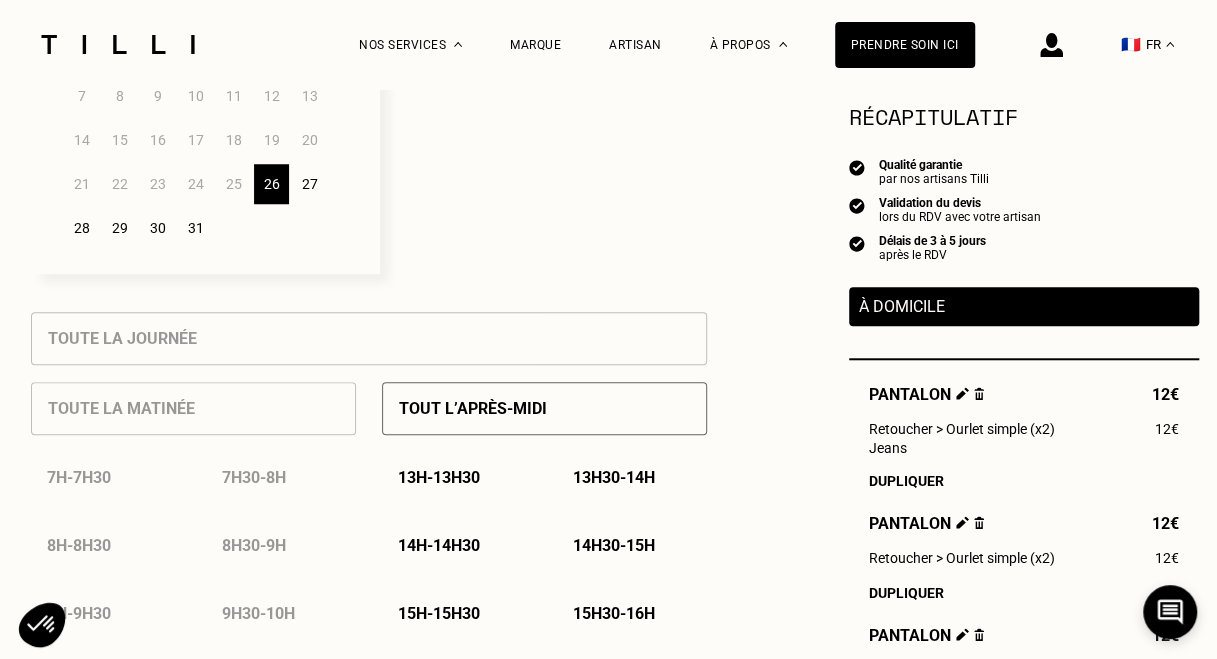 click on "27" at bounding box center [309, 184] 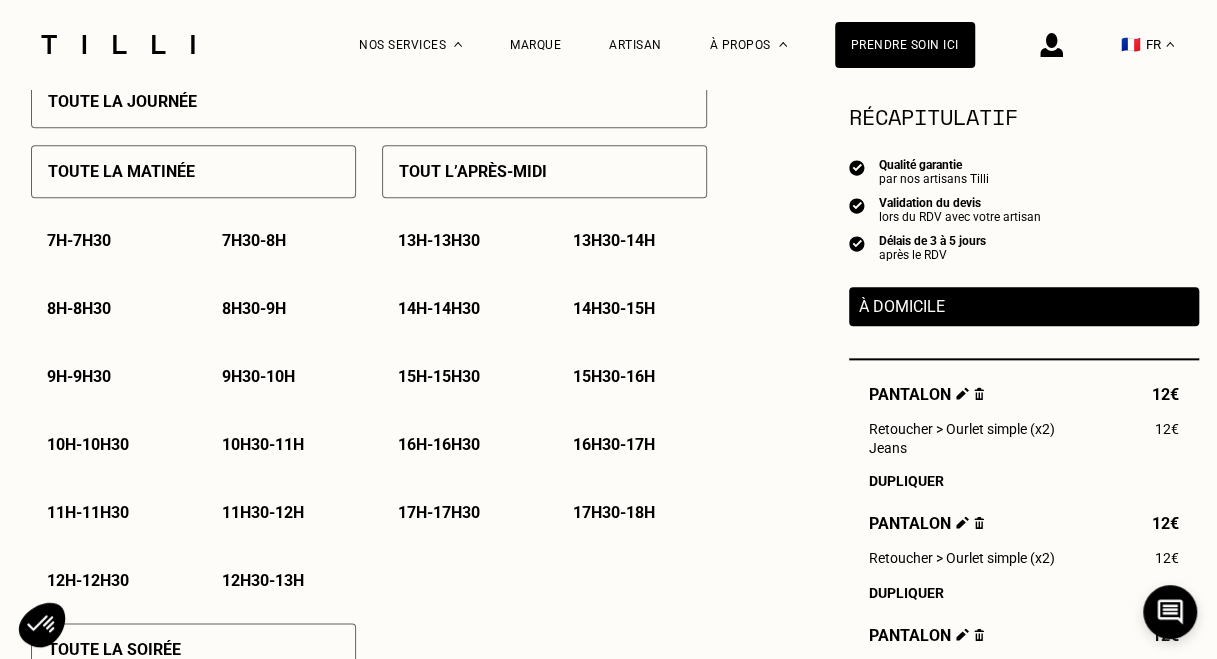scroll, scrollTop: 998, scrollLeft: 0, axis: vertical 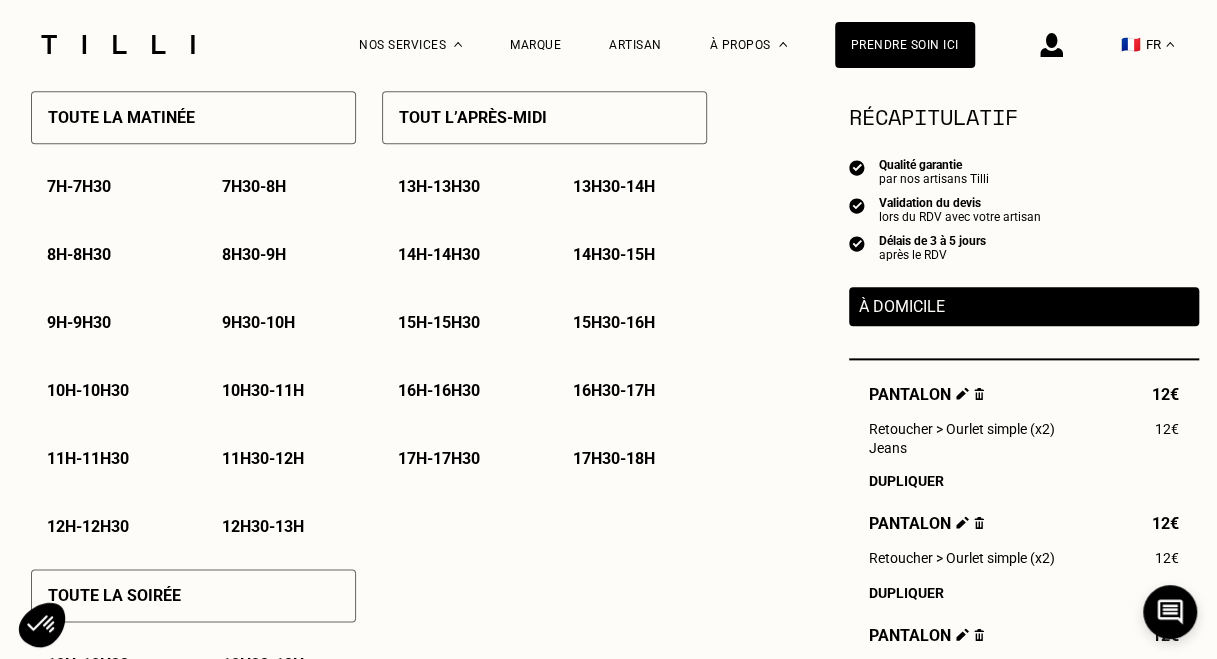 click on "13h  -  13h30" at bounding box center [439, 186] 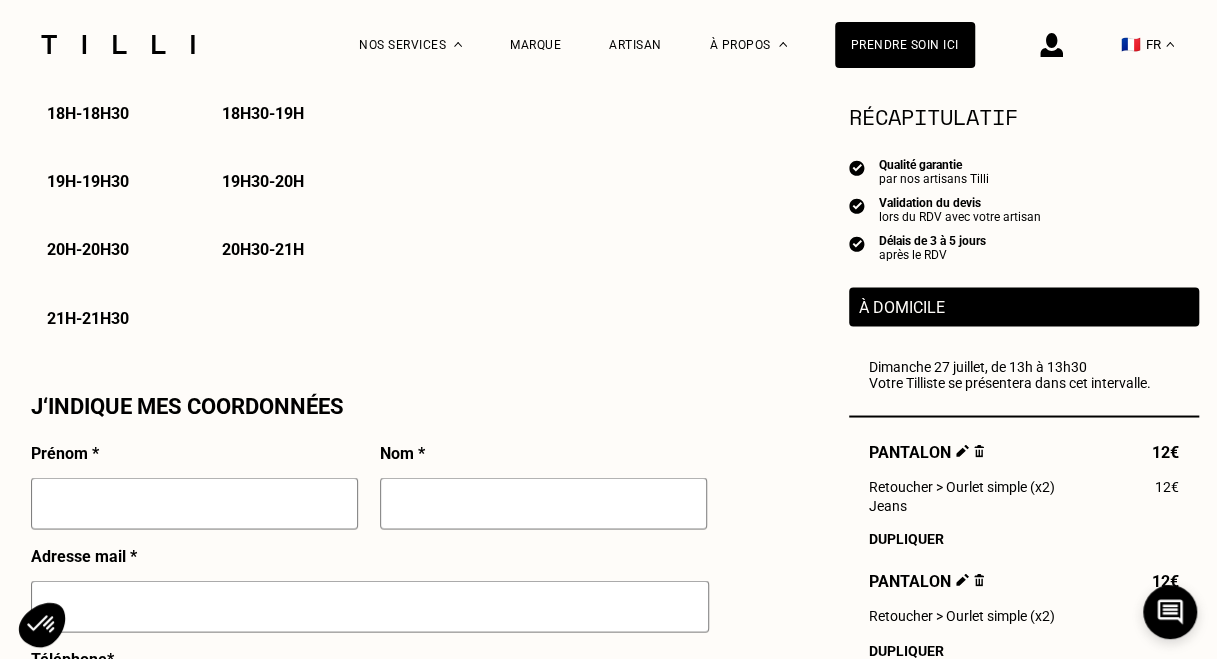 scroll, scrollTop: 1558, scrollLeft: 0, axis: vertical 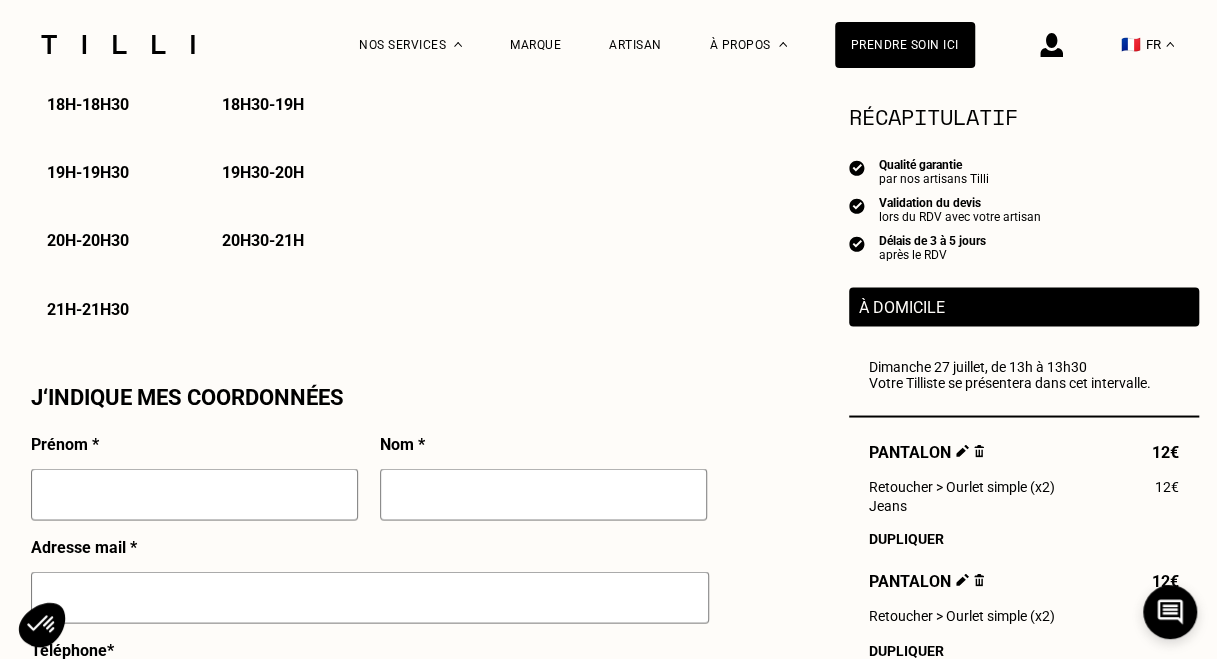 click at bounding box center (194, 494) 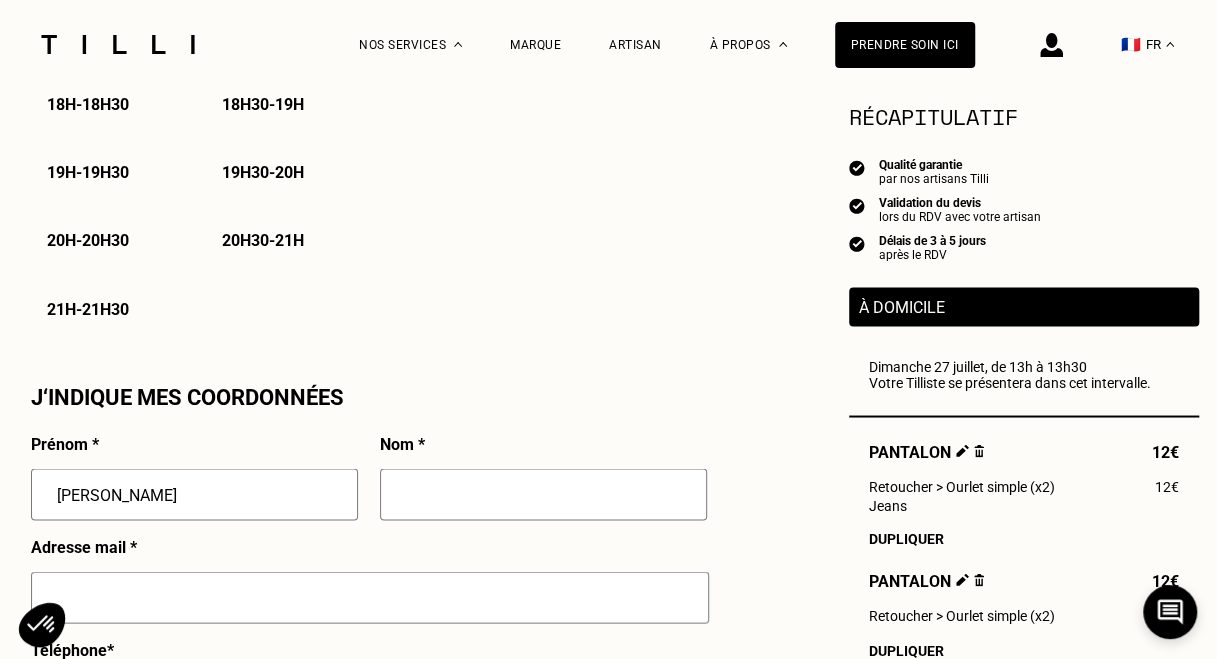 type on "[PERSON_NAME]" 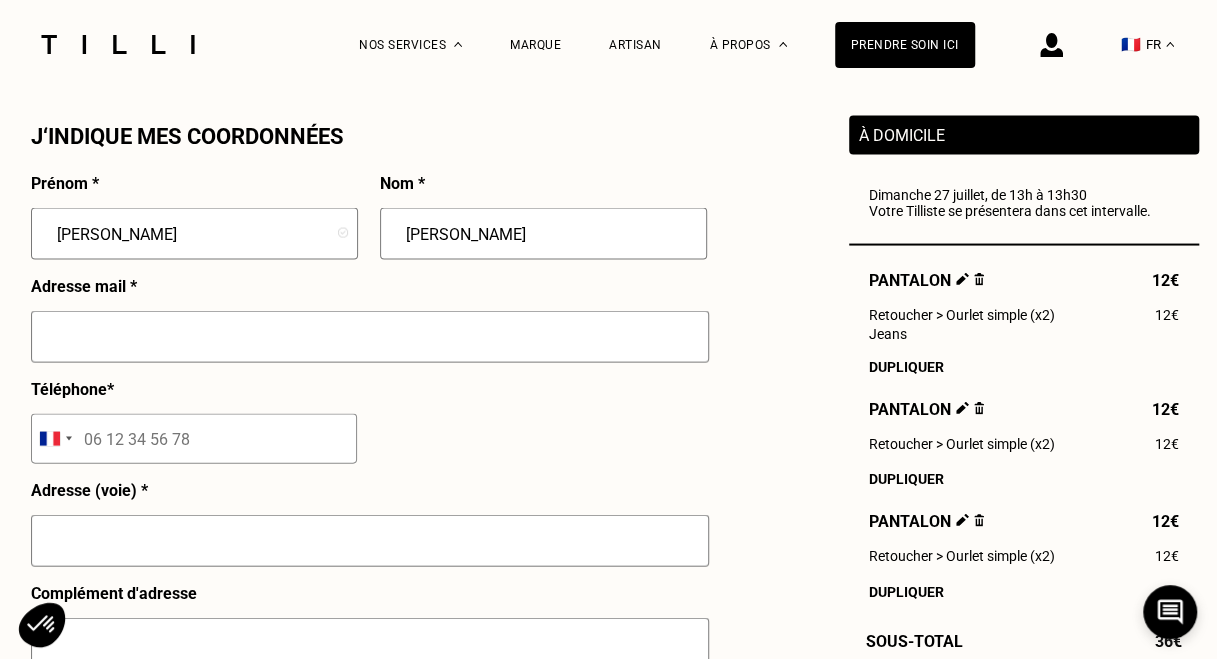 scroll, scrollTop: 1840, scrollLeft: 0, axis: vertical 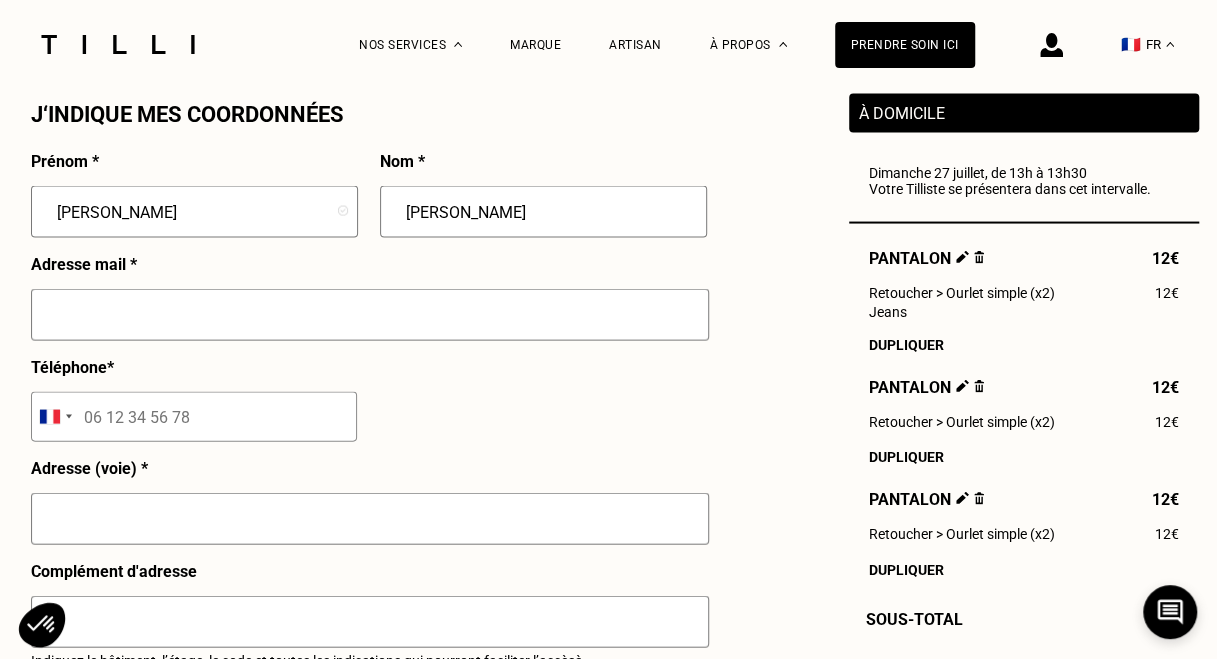 type on "[PERSON_NAME]" 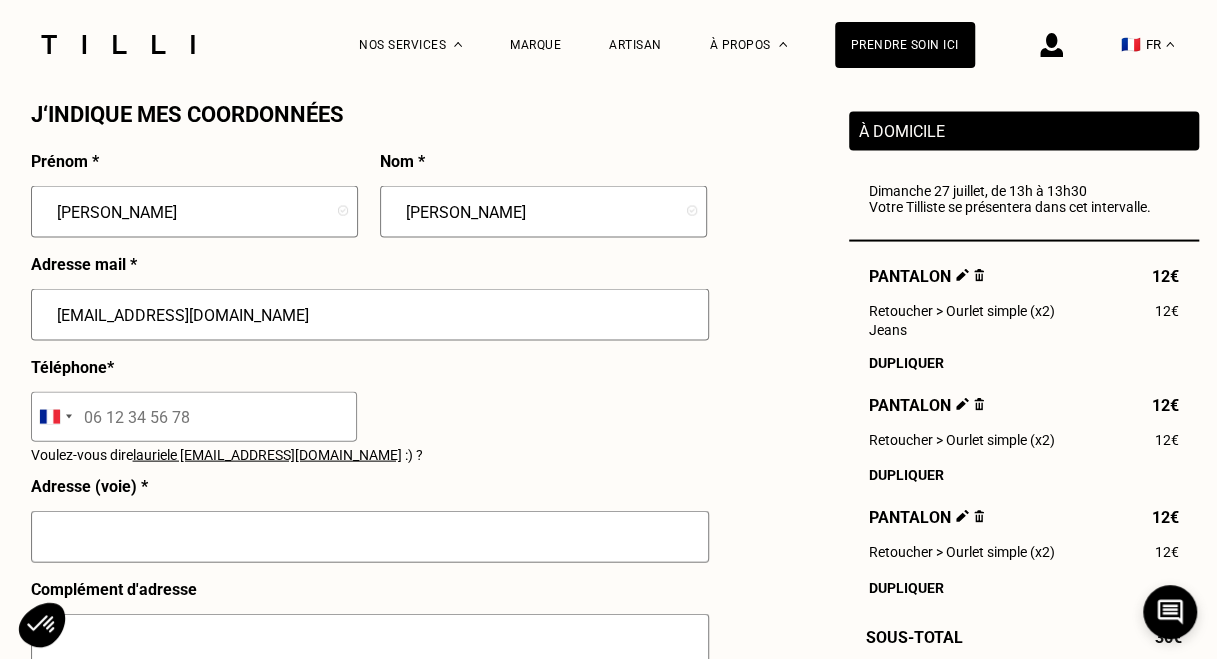 type on "[EMAIL_ADDRESS][DOMAIN_NAME]" 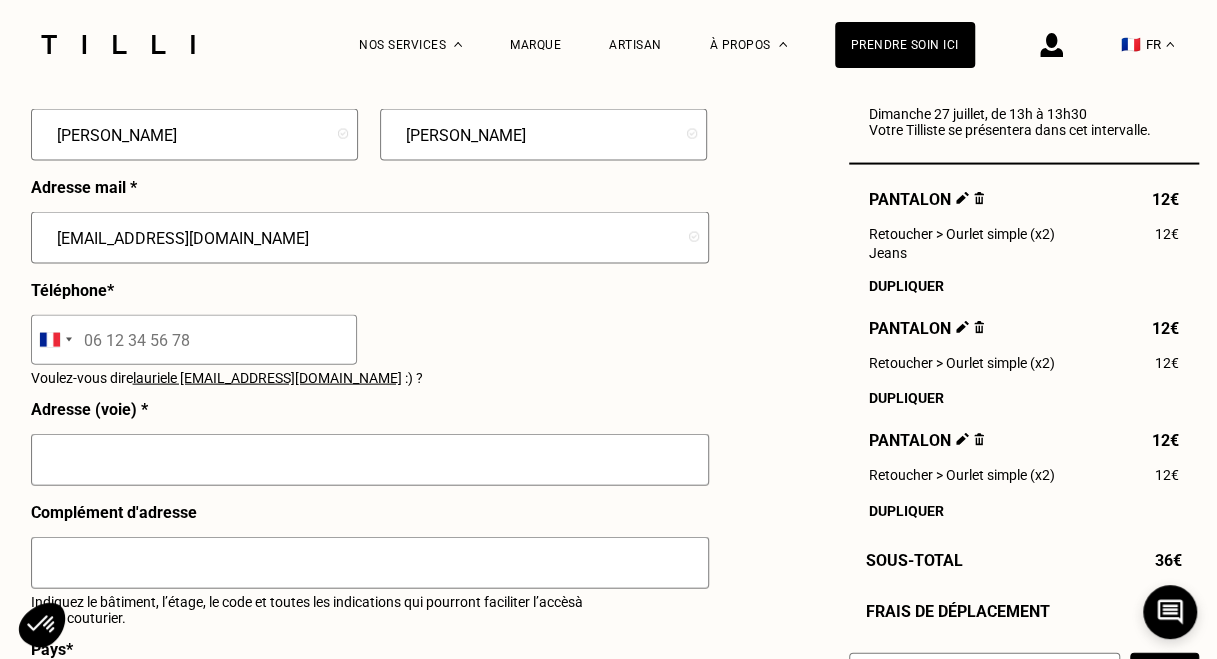 scroll, scrollTop: 1919, scrollLeft: 0, axis: vertical 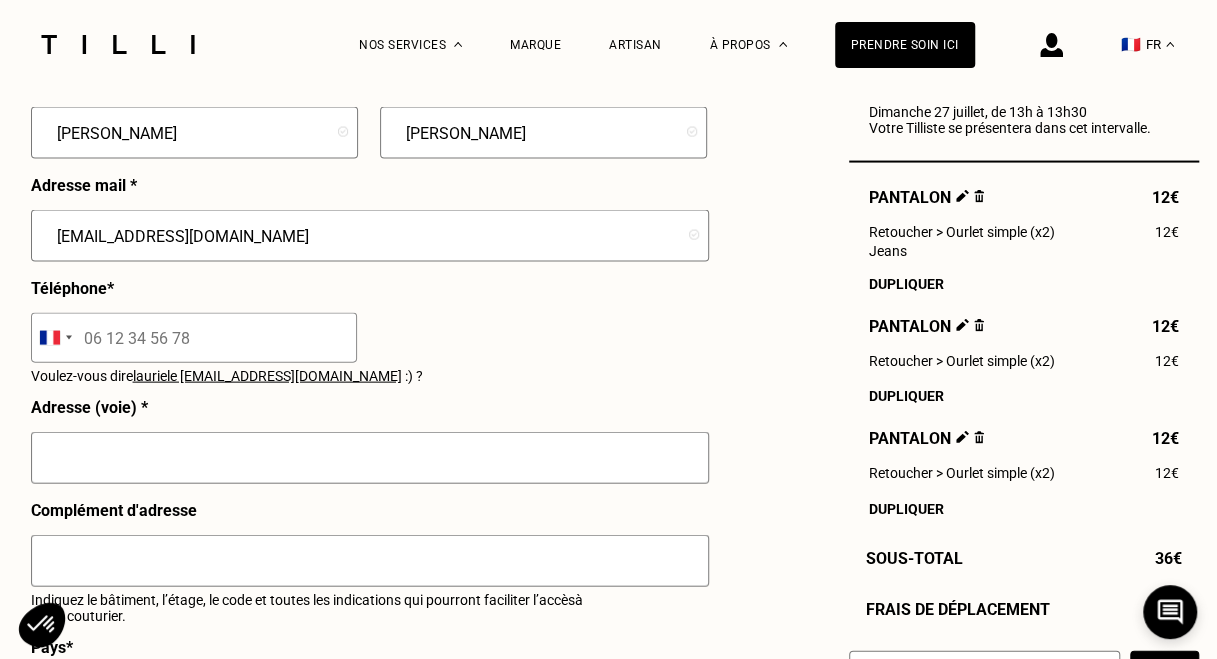 click at bounding box center (194, 338) 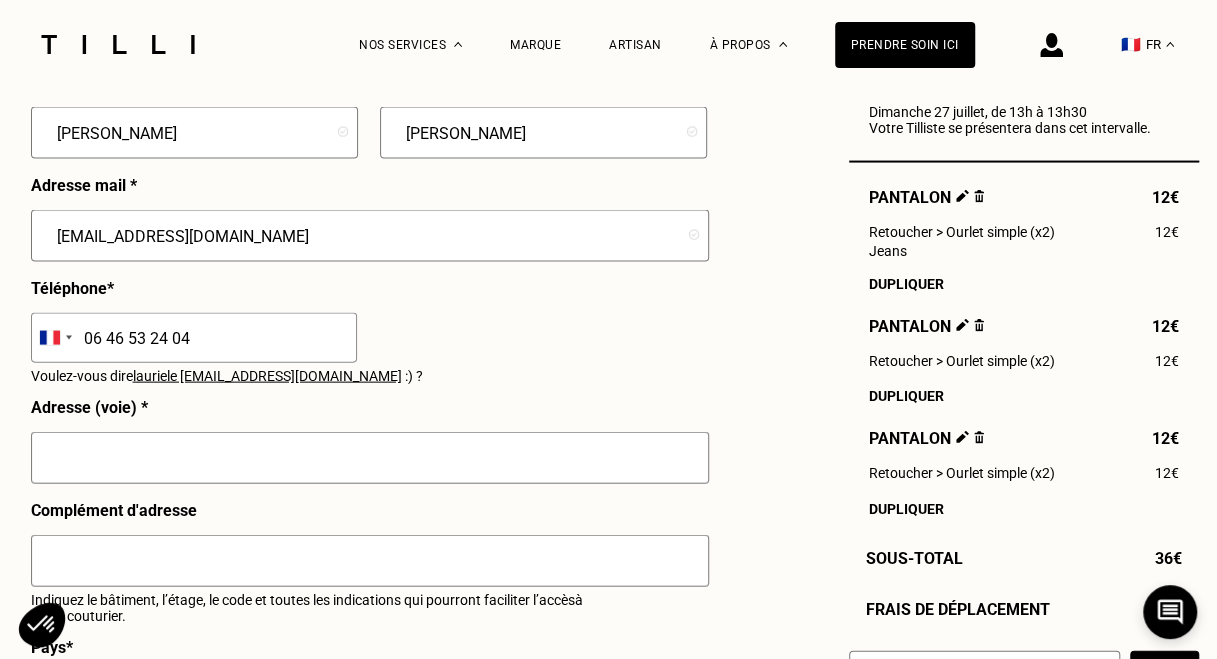 type on "06 46 53 24 04" 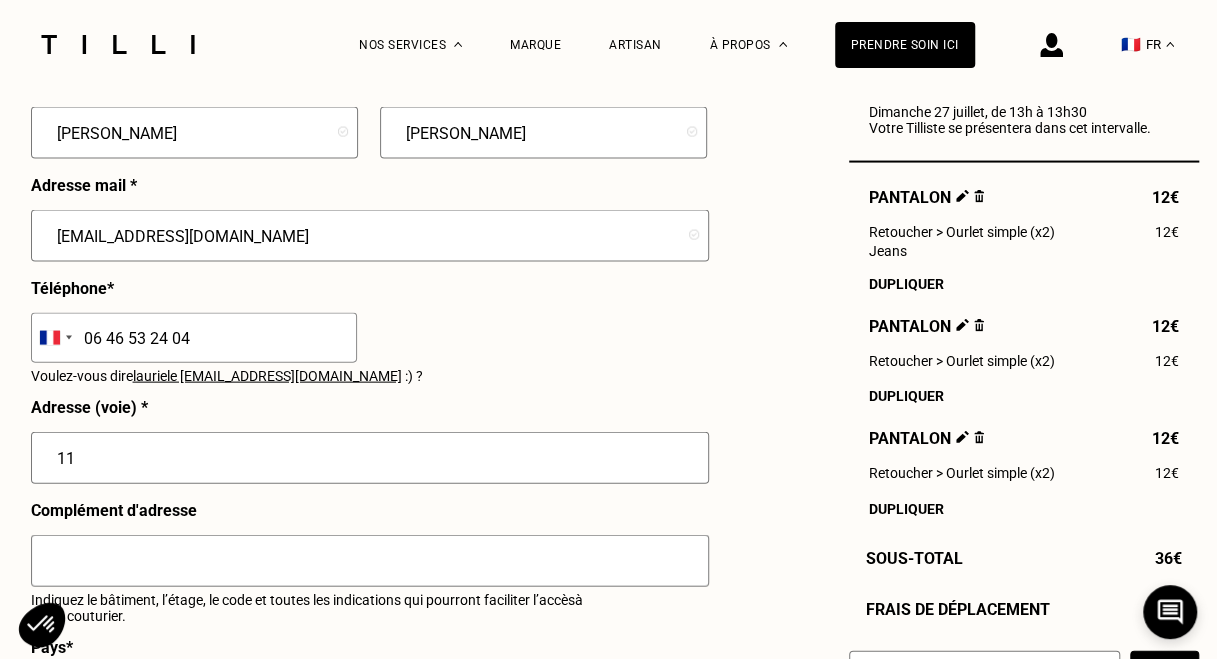 type on "[STREET_ADDRESS]" 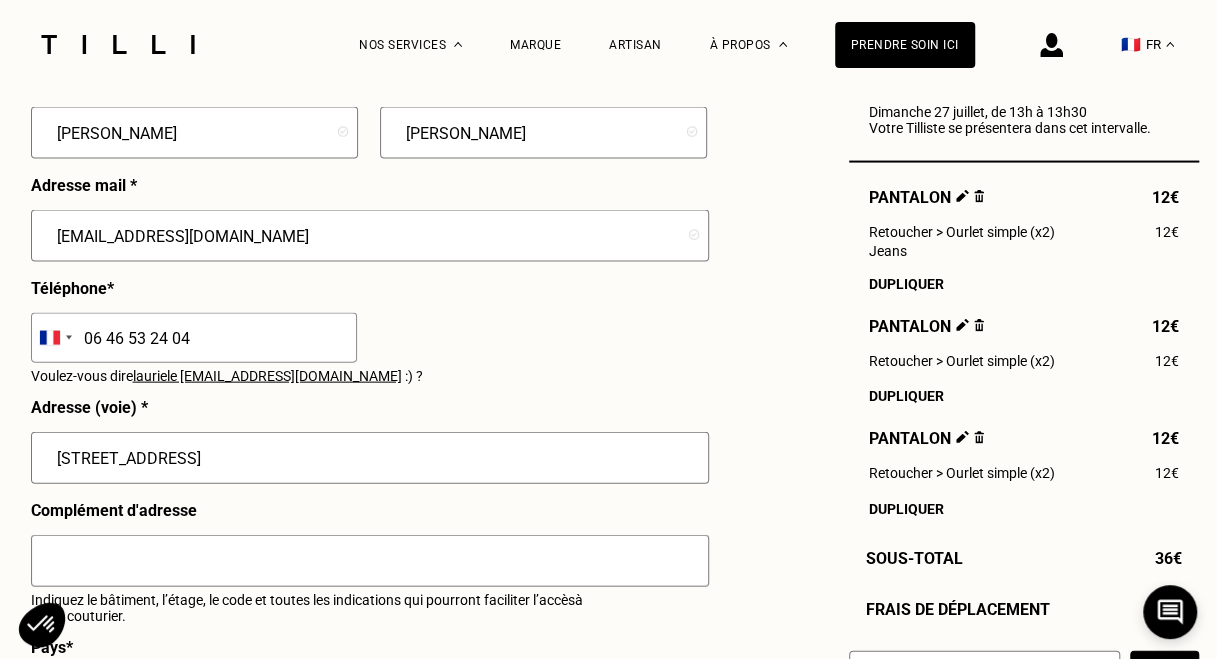 type on "[GEOGRAPHIC_DATA]" 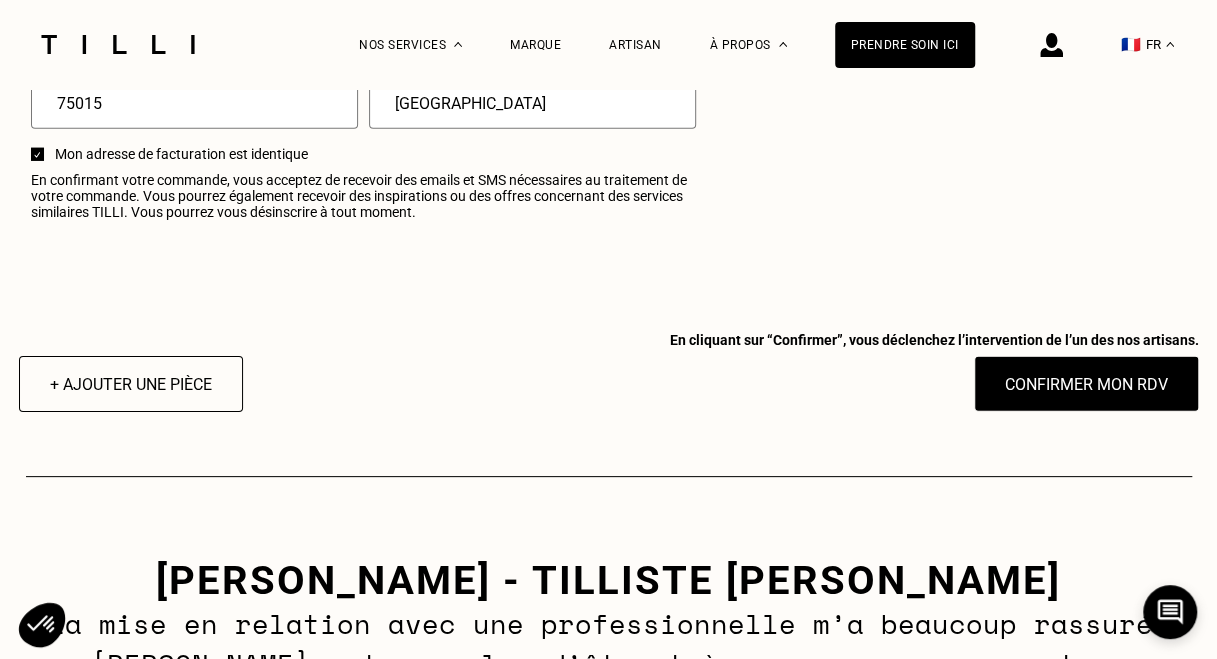 scroll, scrollTop: 2615, scrollLeft: 0, axis: vertical 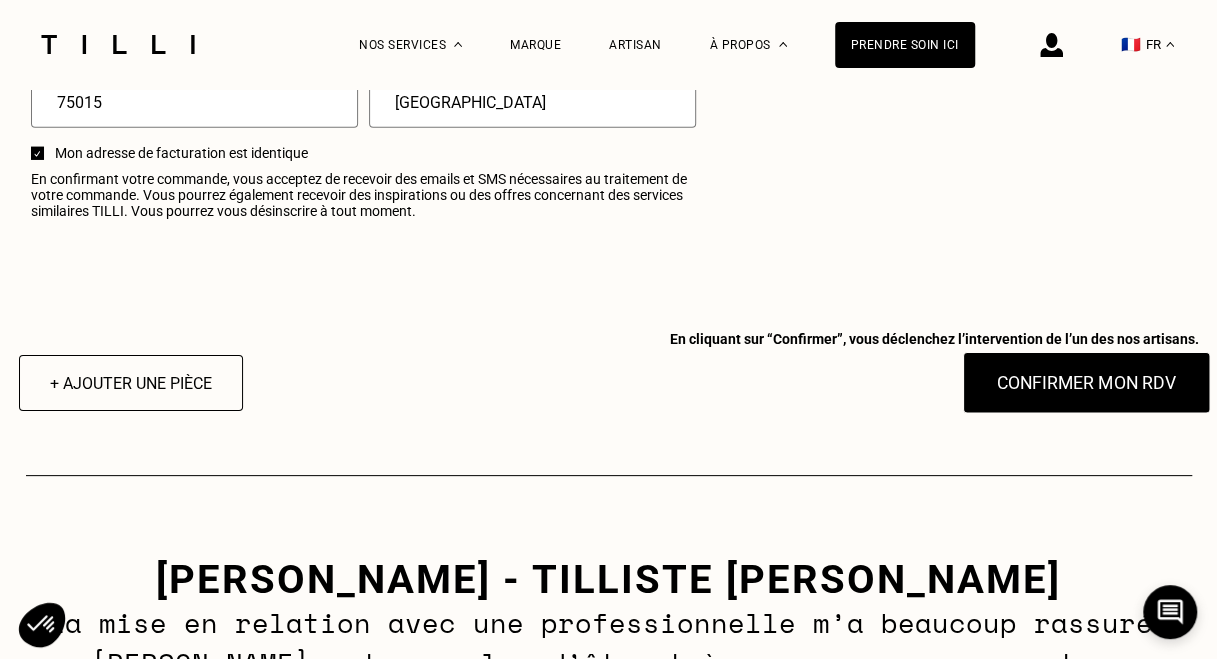 click on "Confirmer mon RDV" at bounding box center (1086, 383) 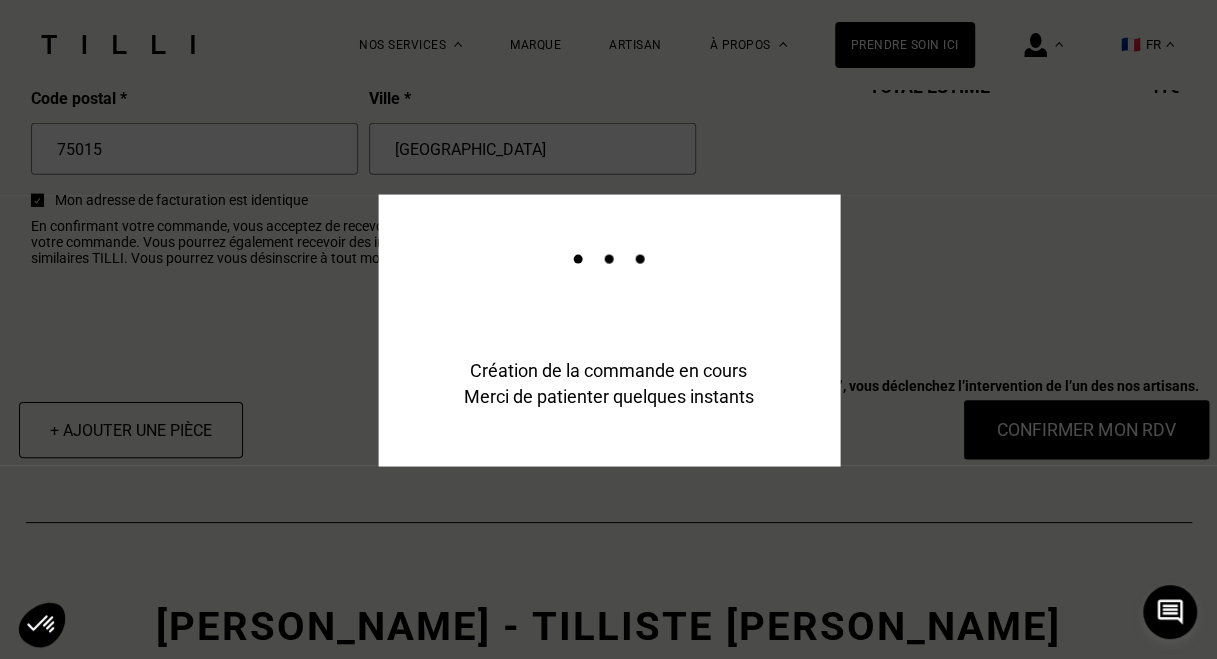 scroll, scrollTop: 2663, scrollLeft: 0, axis: vertical 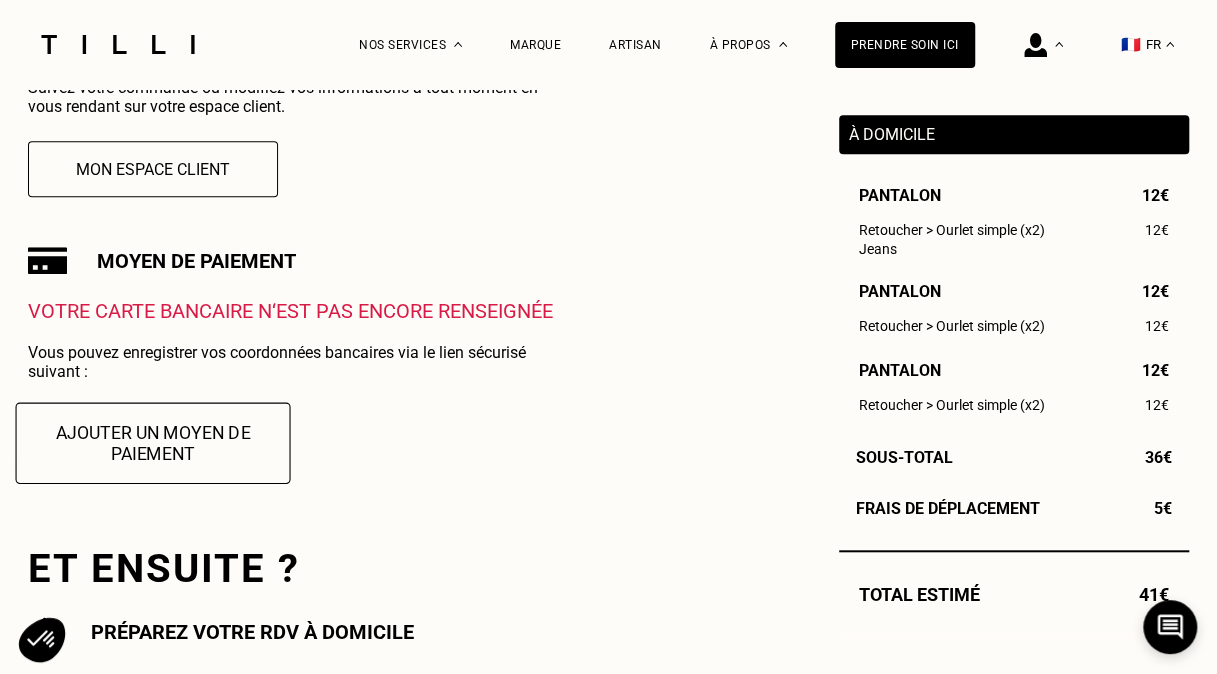 click on "Ajouter un moyen de paiement" at bounding box center [153, 442] 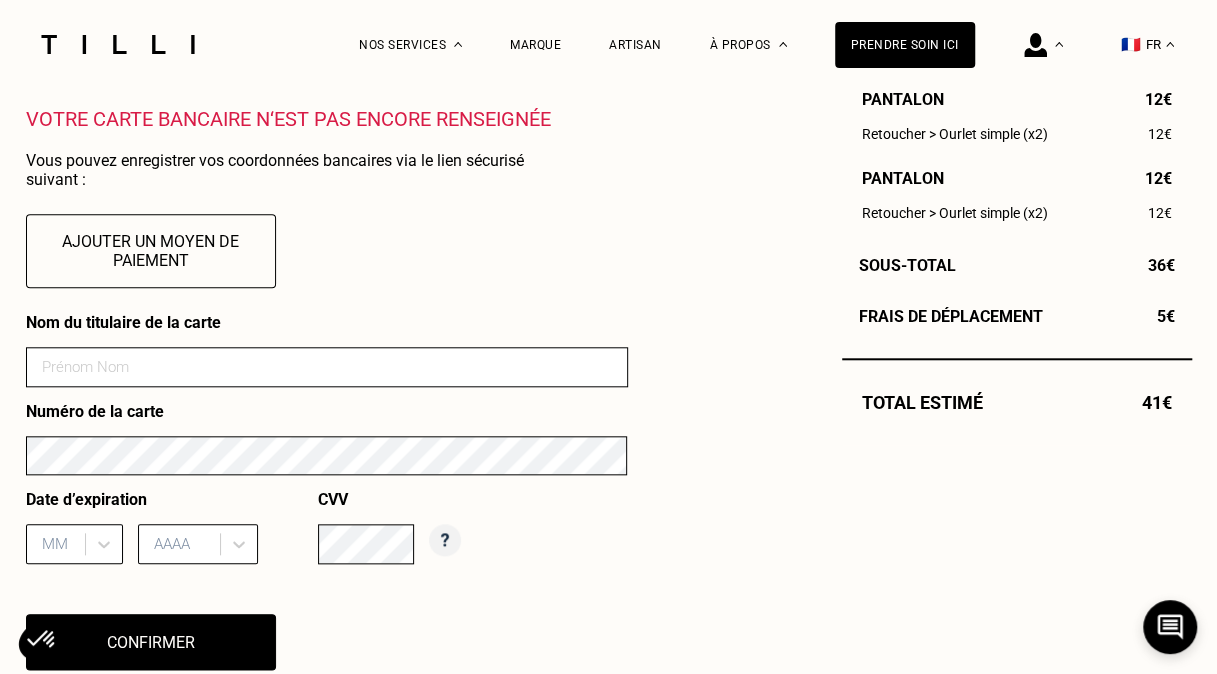 scroll, scrollTop: 753, scrollLeft: 0, axis: vertical 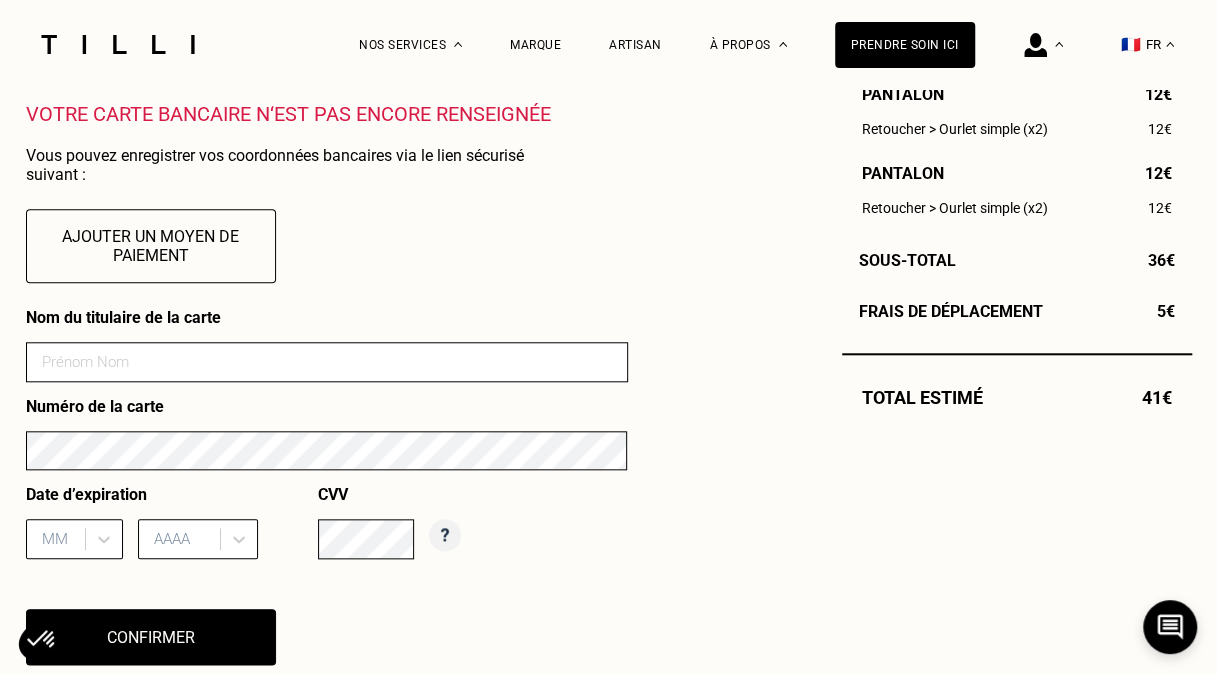 click at bounding box center (327, 362) 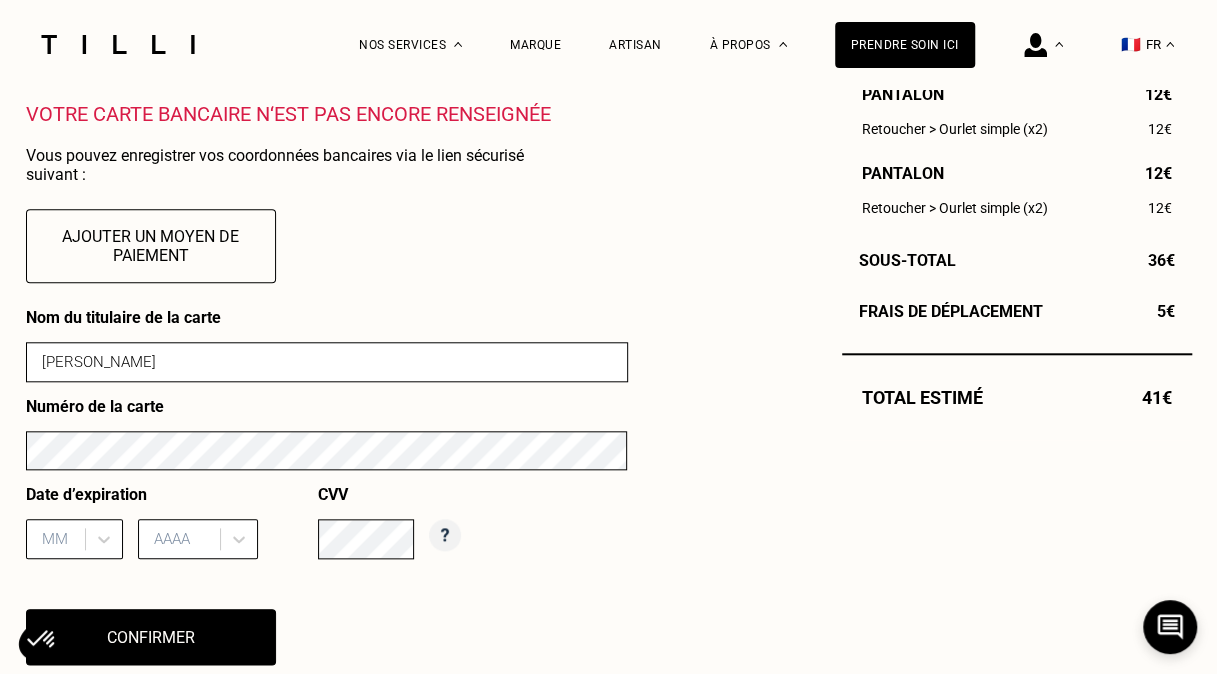 type on "[PERSON_NAME]" 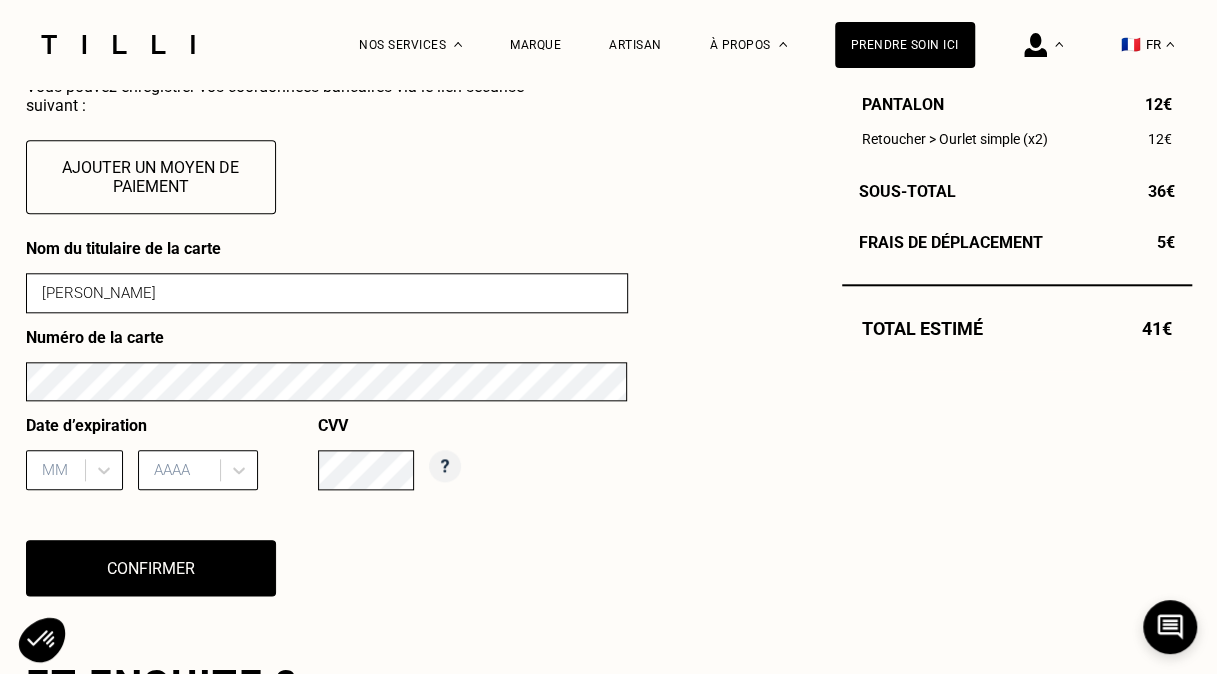 click on "MM" at bounding box center [74, 470] 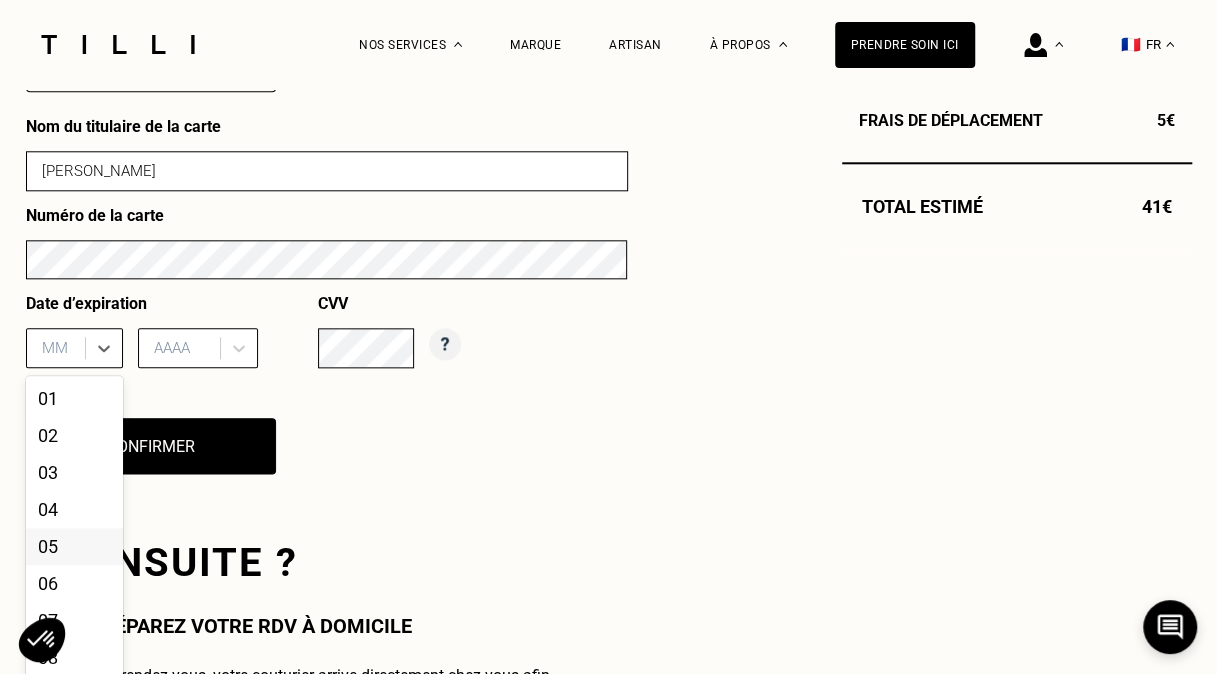 scroll, scrollTop: 962, scrollLeft: 0, axis: vertical 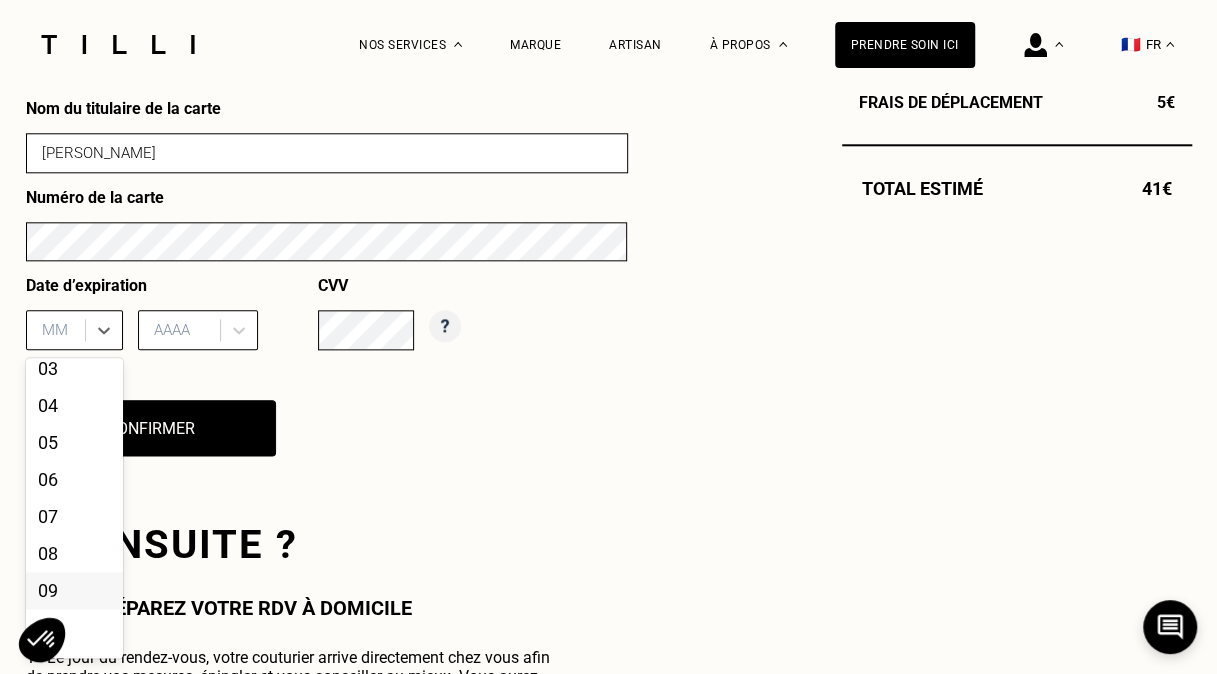 click on "09" at bounding box center [74, 590] 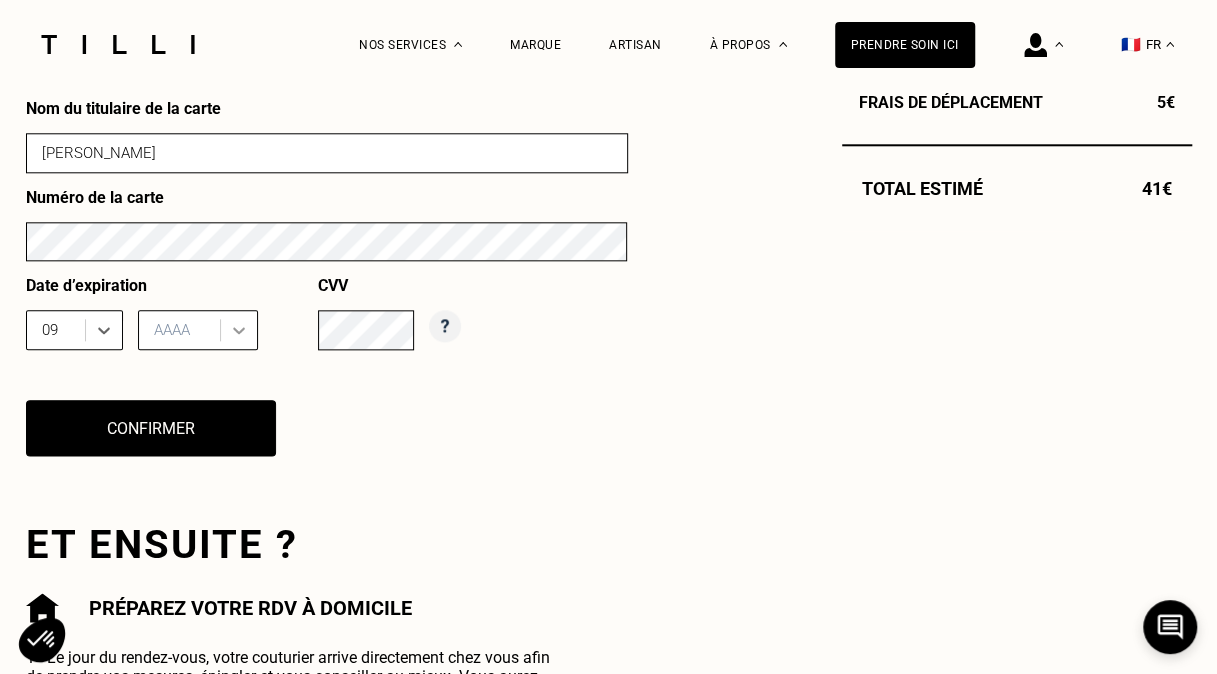 click 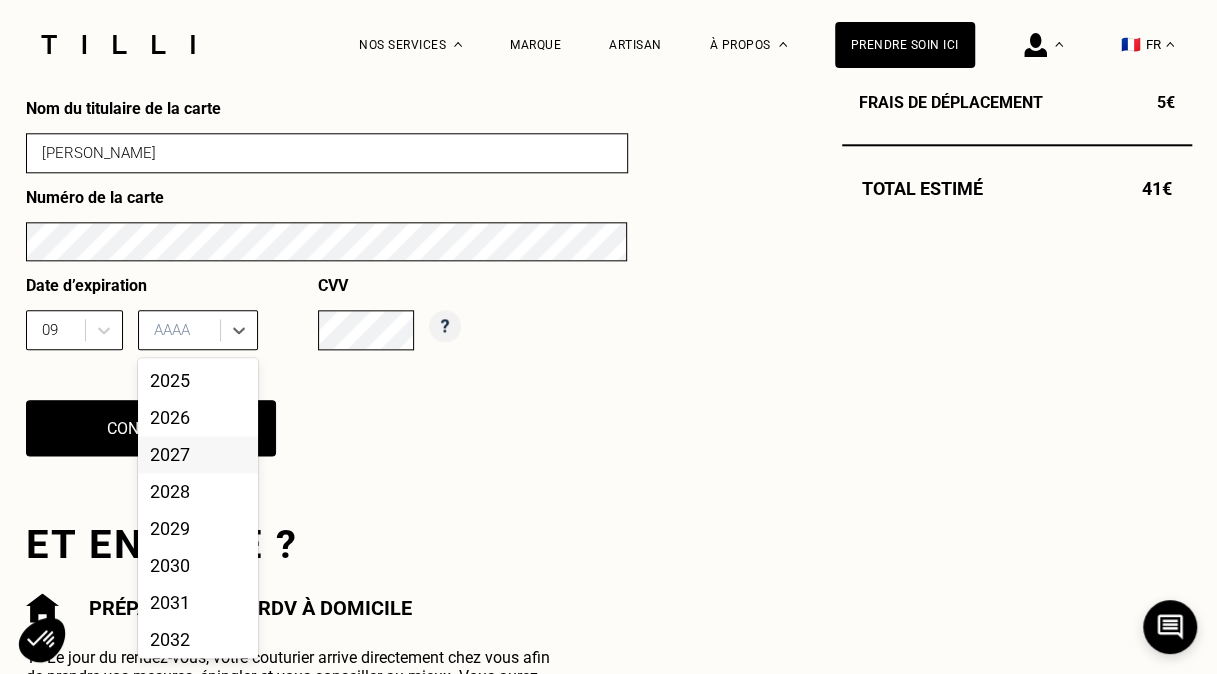 click on "2027" at bounding box center [198, 454] 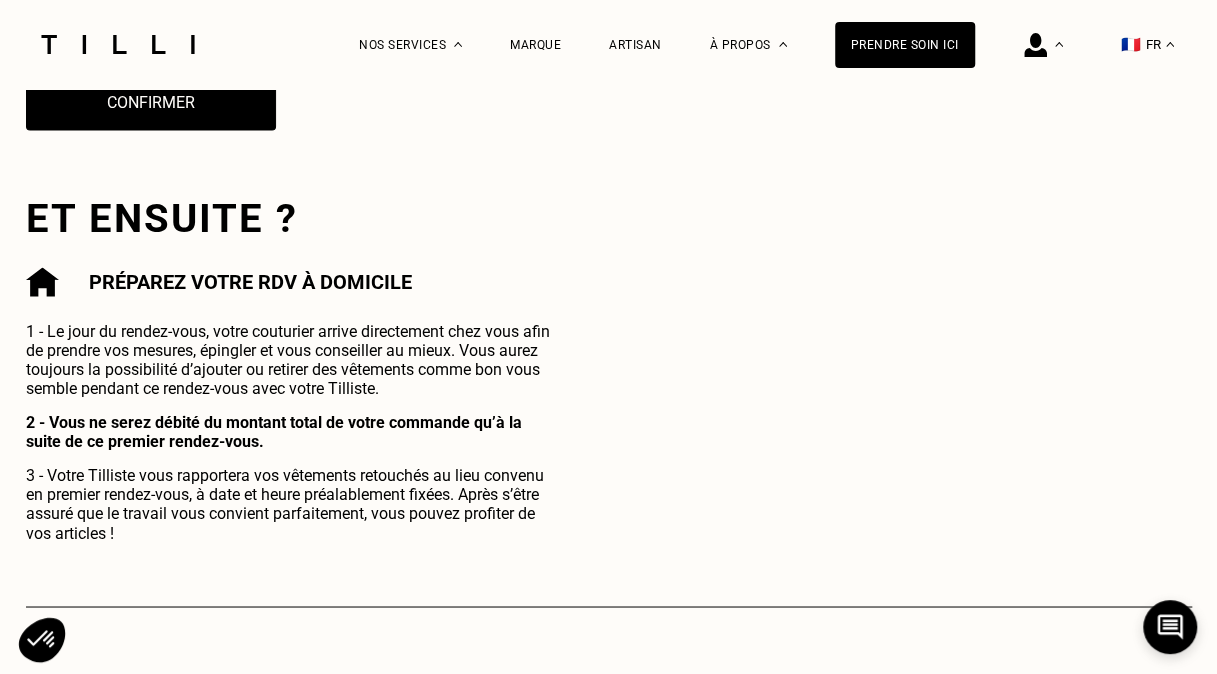 scroll, scrollTop: 1138, scrollLeft: 0, axis: vertical 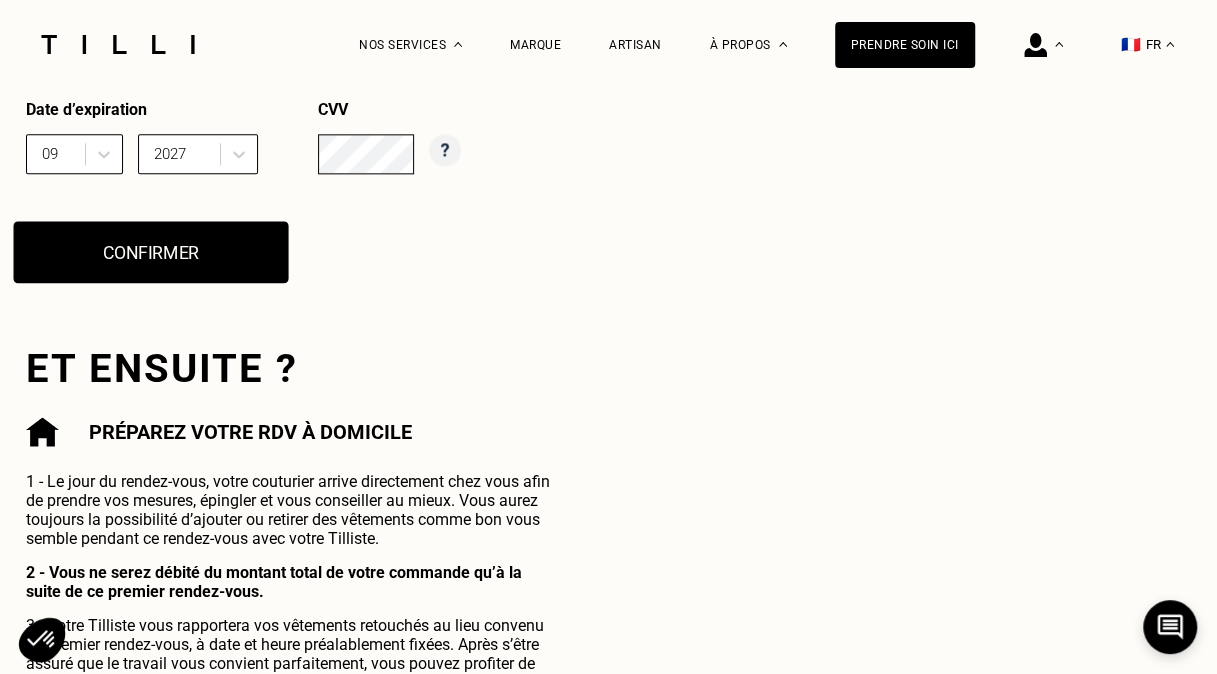 click on "Confirmer" at bounding box center [150, 253] 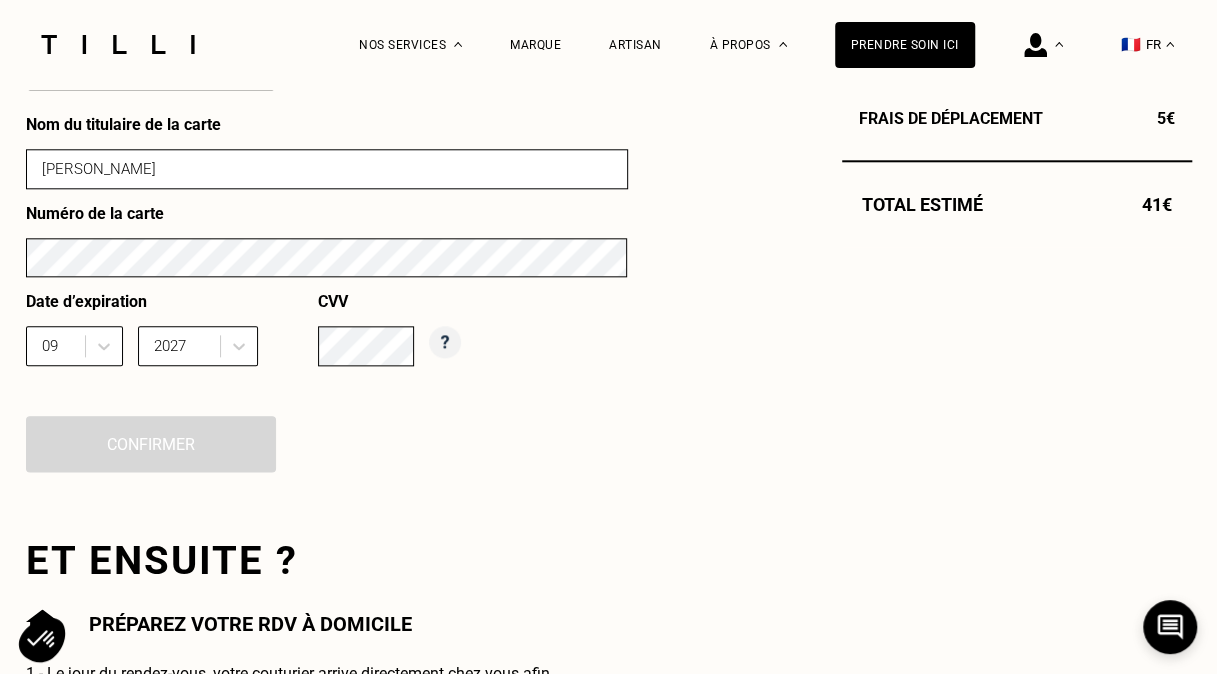 scroll, scrollTop: 939, scrollLeft: 0, axis: vertical 